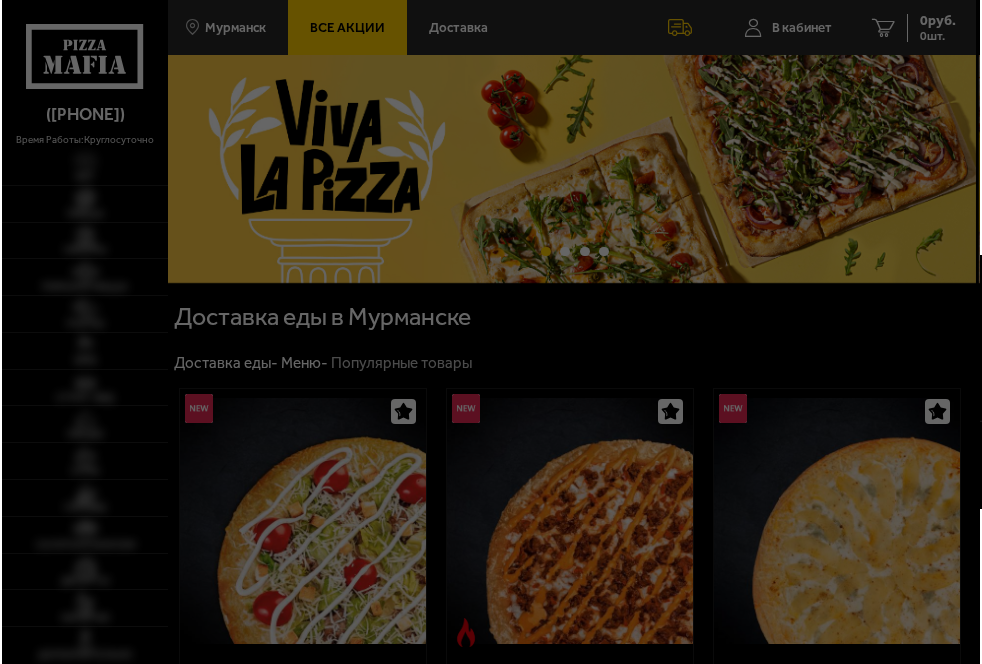 scroll, scrollTop: 0, scrollLeft: 0, axis: both 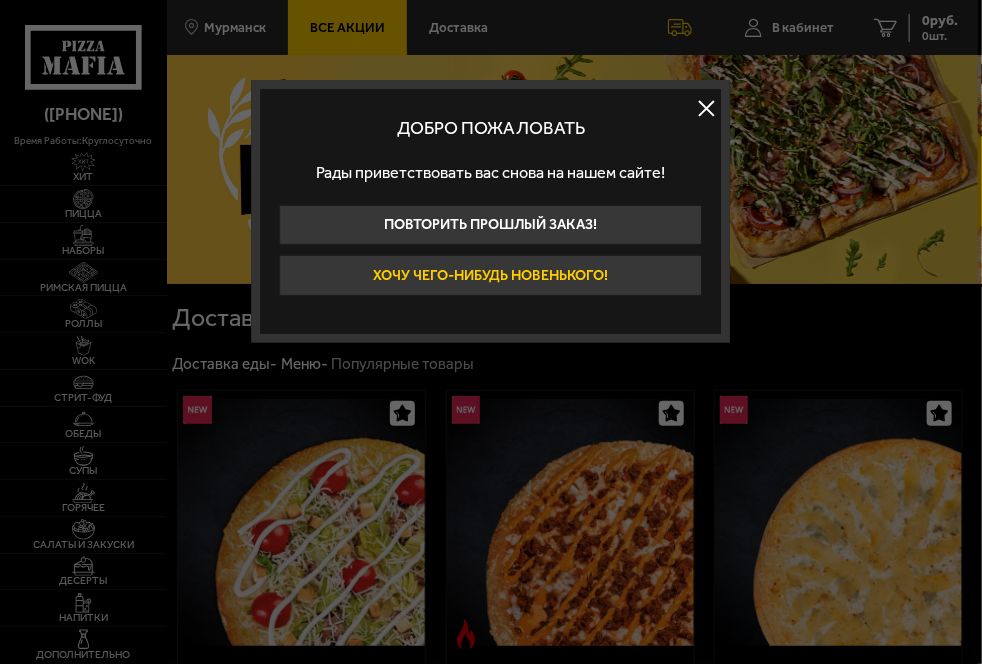 click on "Хочу чего-нибудь новенького!" at bounding box center [490, 275] 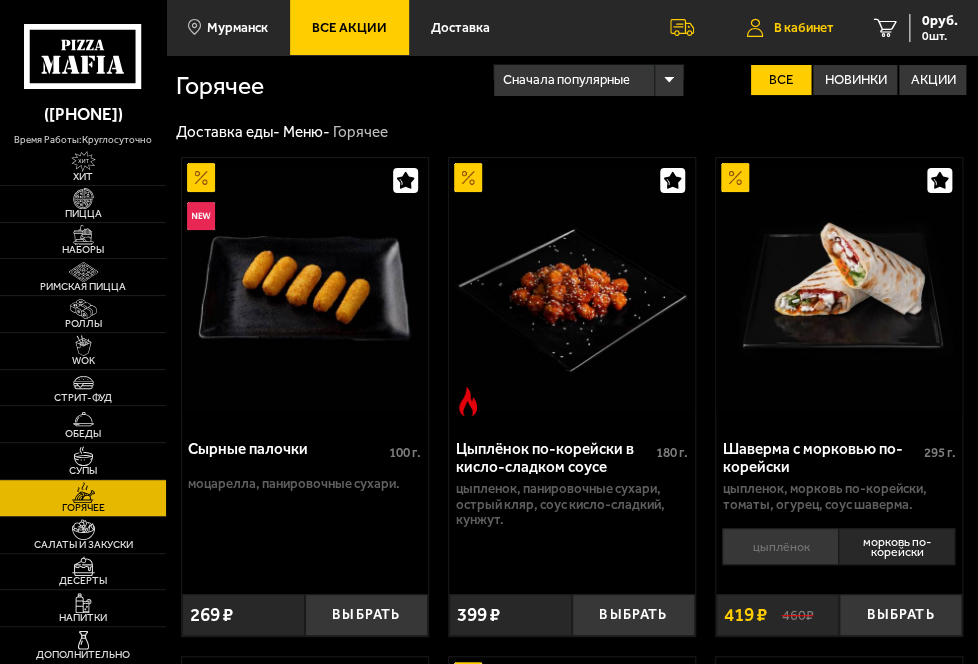 click on "В кабинет" at bounding box center [804, 27] 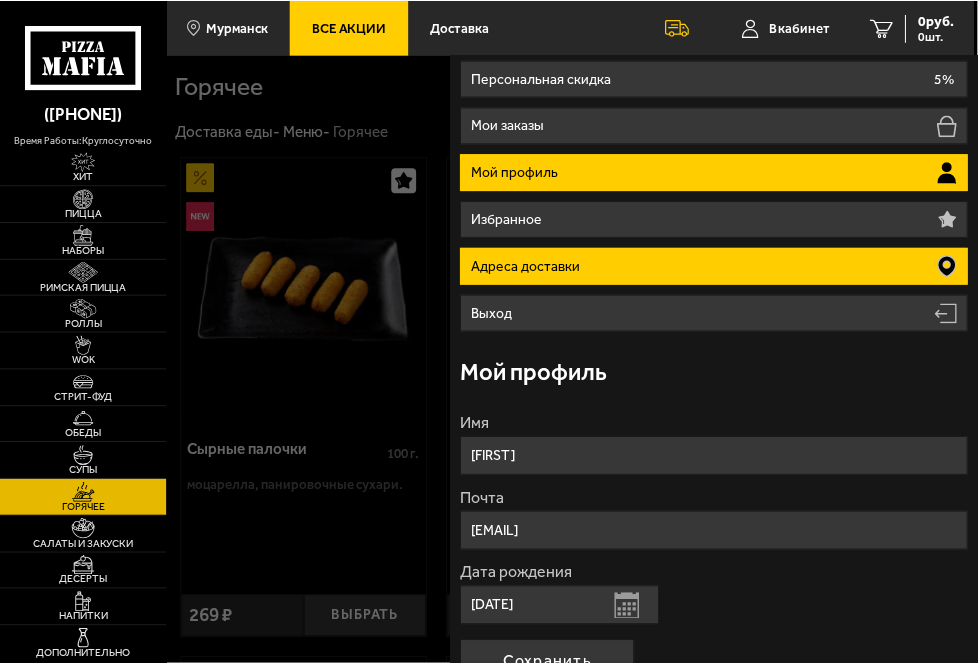 scroll, scrollTop: 0, scrollLeft: 0, axis: both 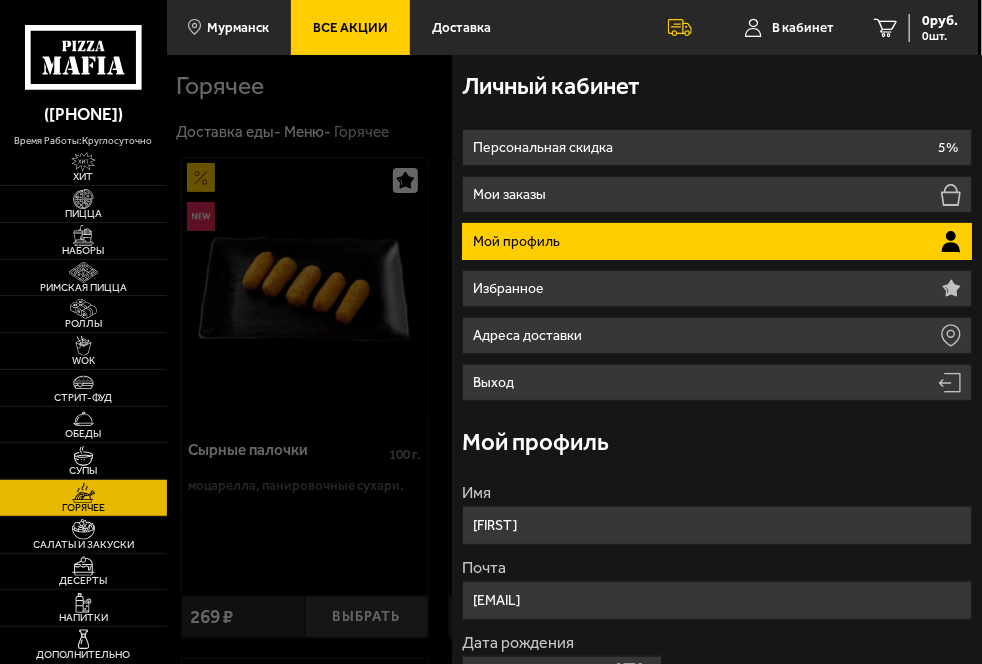 click at bounding box center [658, 387] 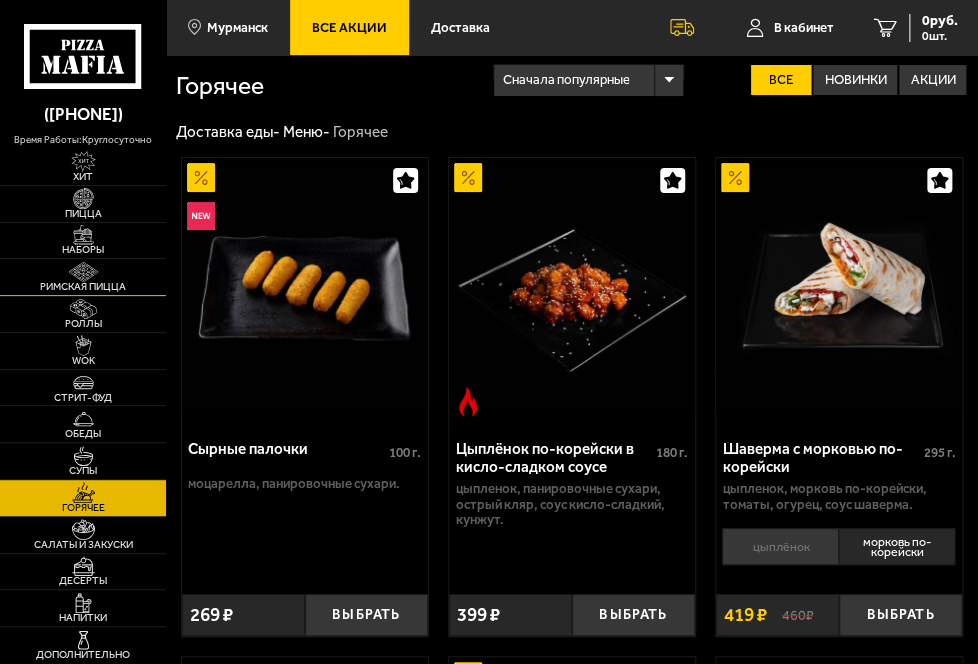 click at bounding box center [83, 272] 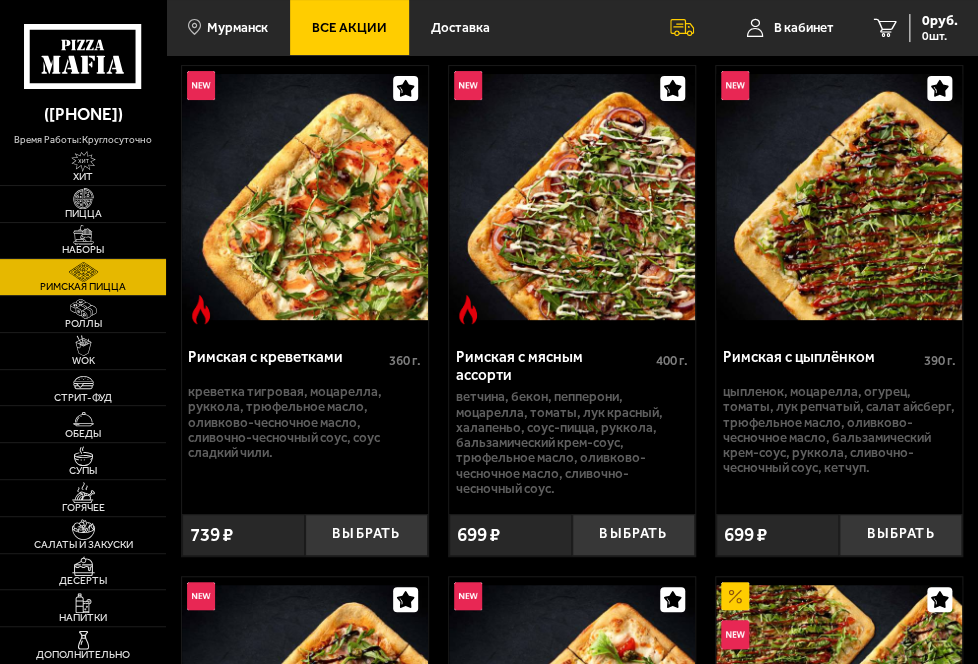 scroll, scrollTop: 0, scrollLeft: 0, axis: both 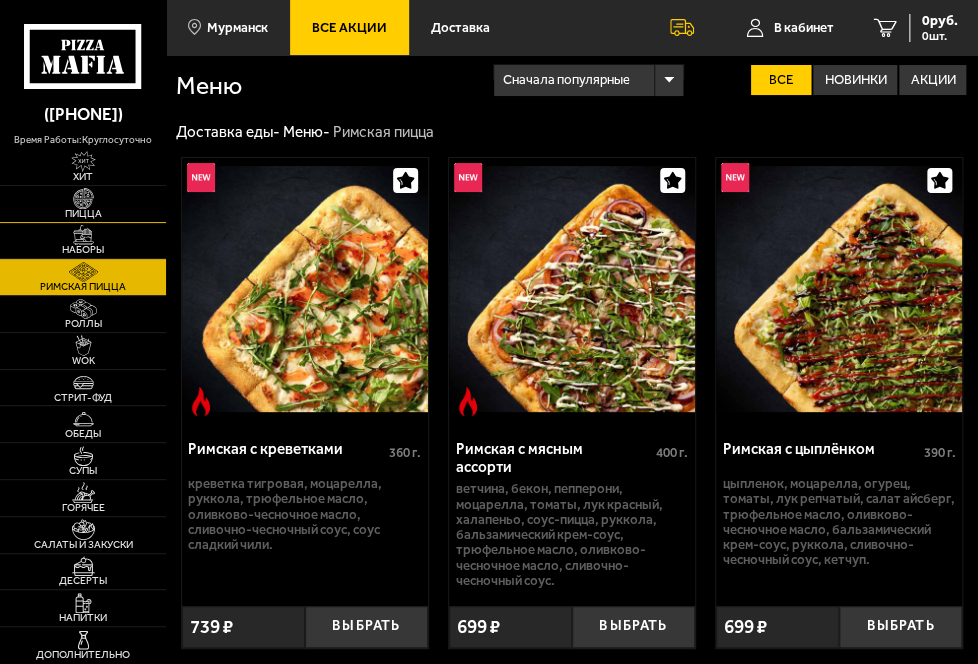 click at bounding box center (83, 198) 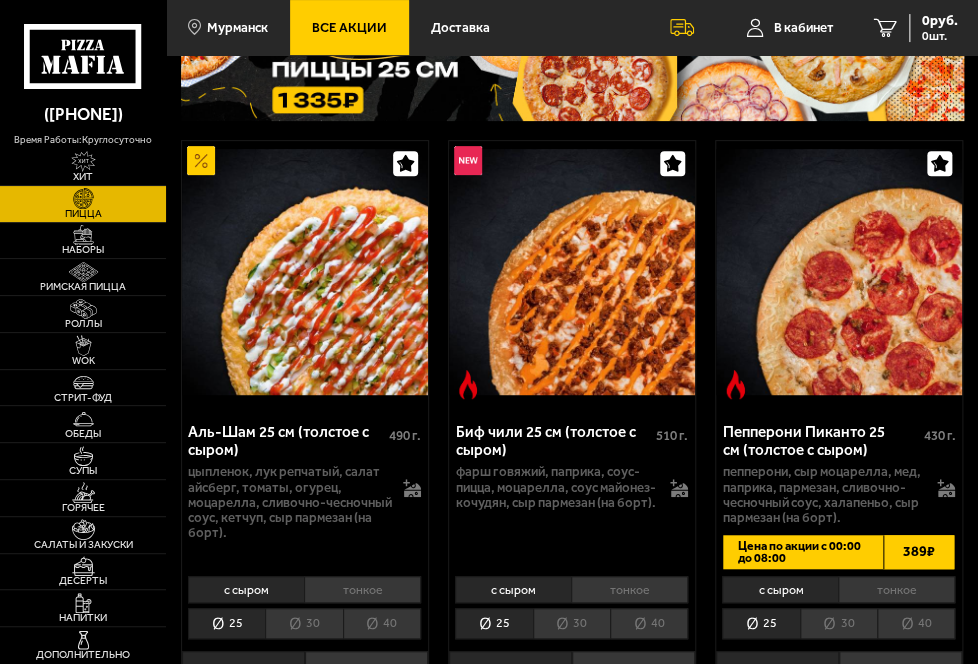 scroll, scrollTop: 200, scrollLeft: 0, axis: vertical 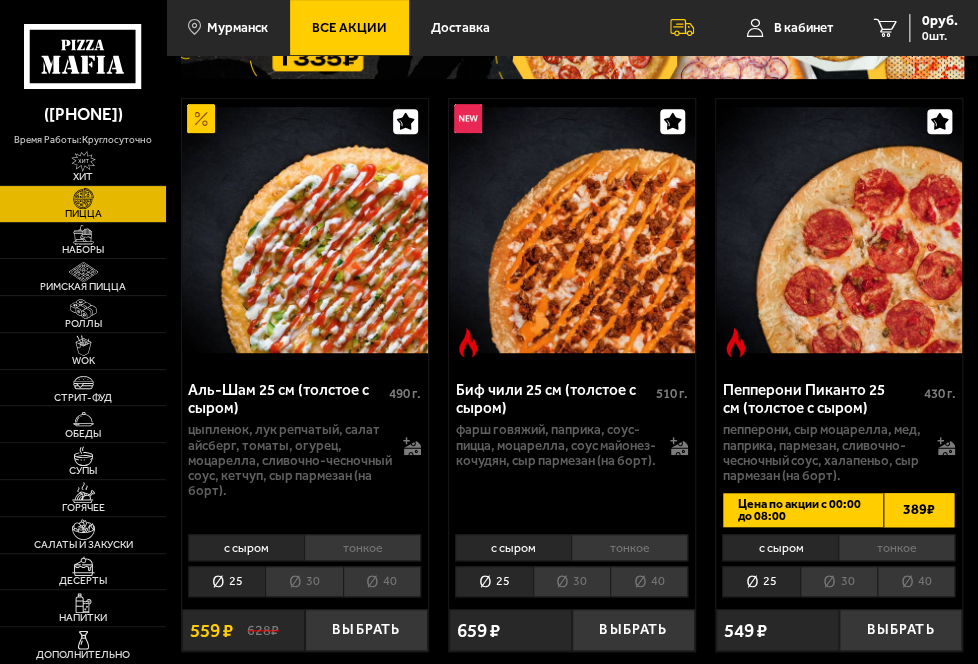 click on "40" at bounding box center (916, 581) 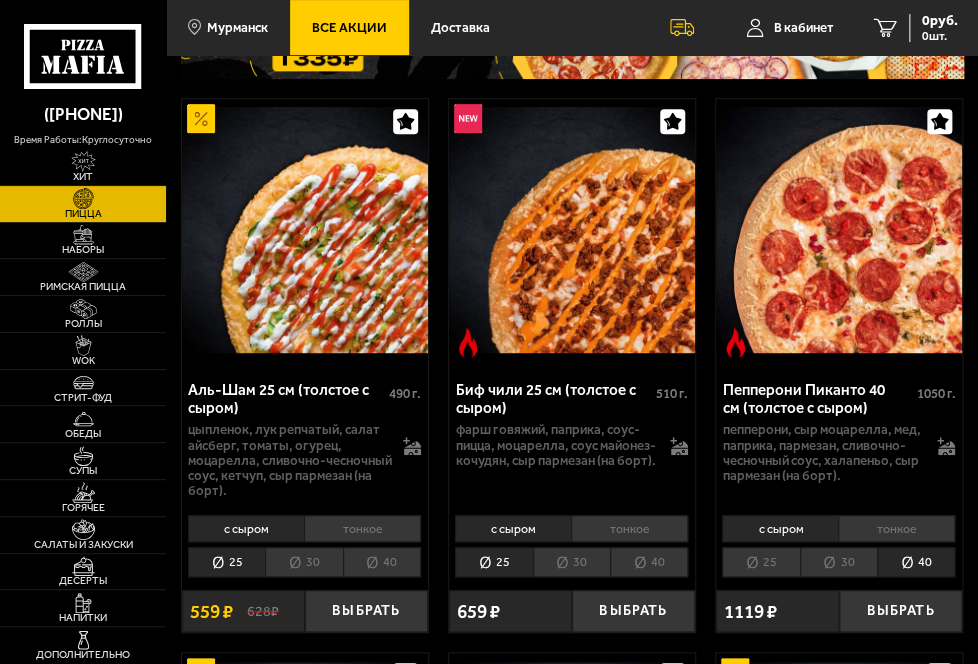click on "тонкое" at bounding box center [896, 528] 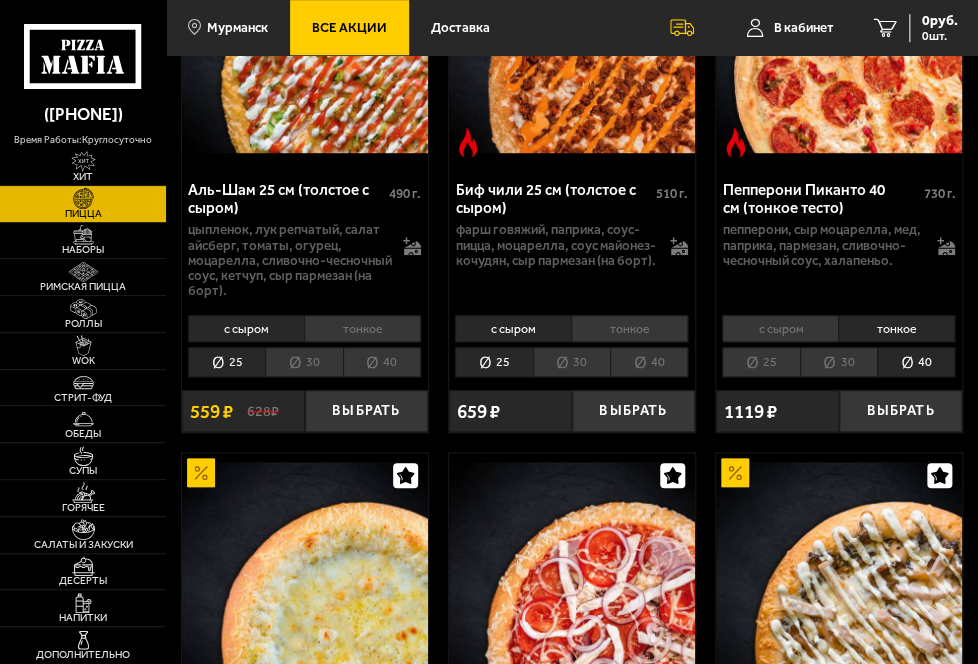 scroll, scrollTop: 0, scrollLeft: 0, axis: both 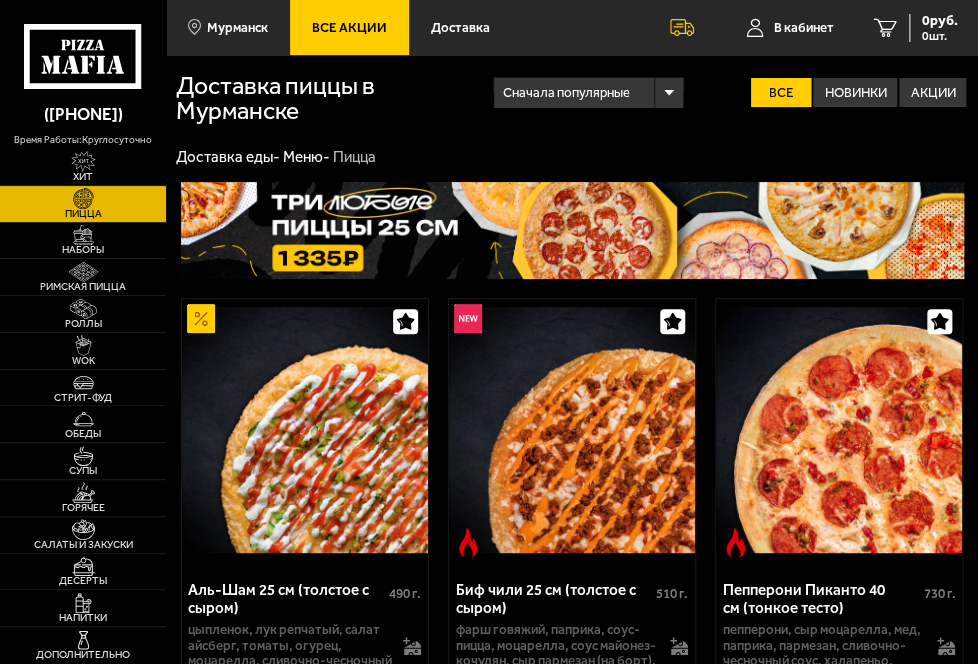 click on "Все Акции" at bounding box center [349, 27] 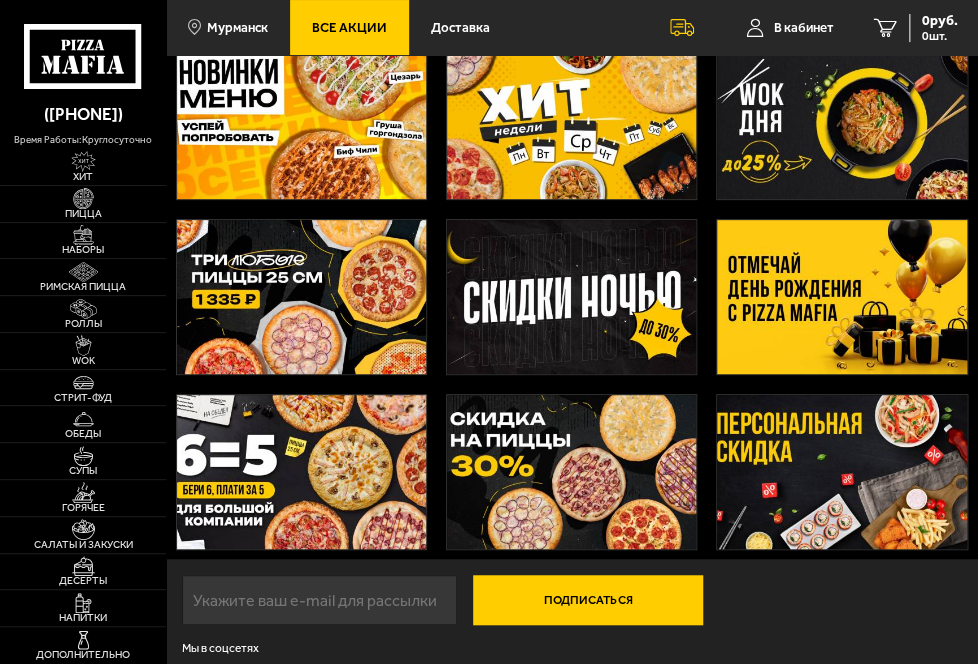 scroll, scrollTop: 76, scrollLeft: 0, axis: vertical 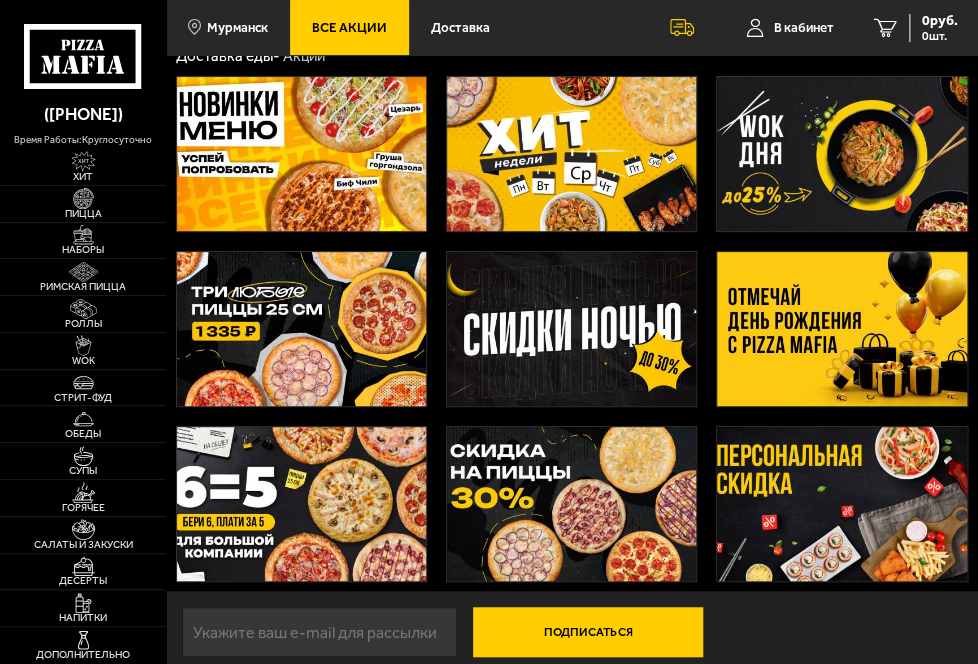 click at bounding box center [571, 329] 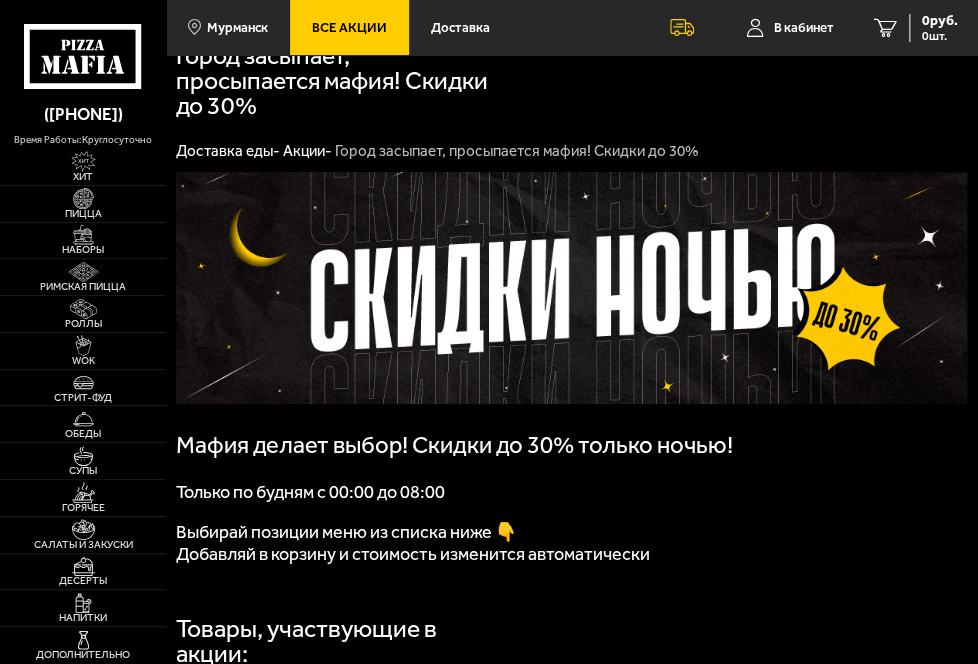scroll, scrollTop: 0, scrollLeft: 0, axis: both 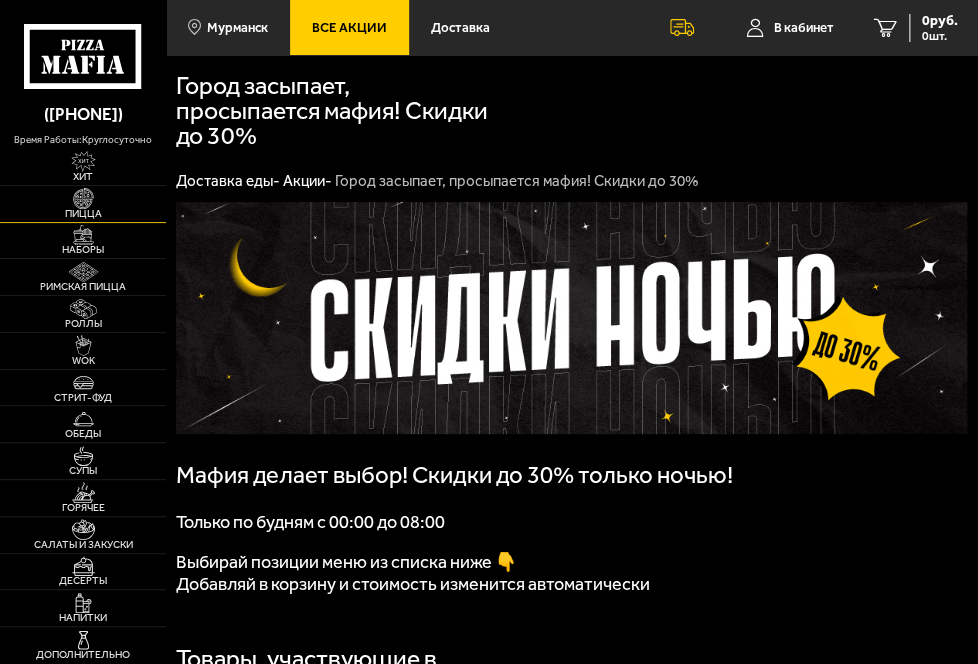 click at bounding box center (83, 198) 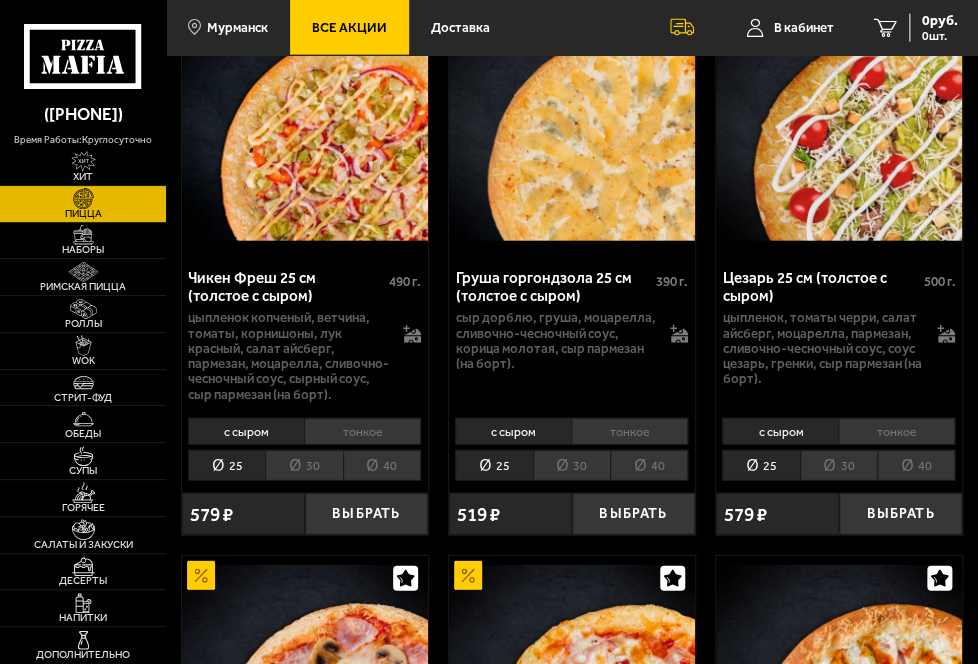 scroll, scrollTop: 1500, scrollLeft: 0, axis: vertical 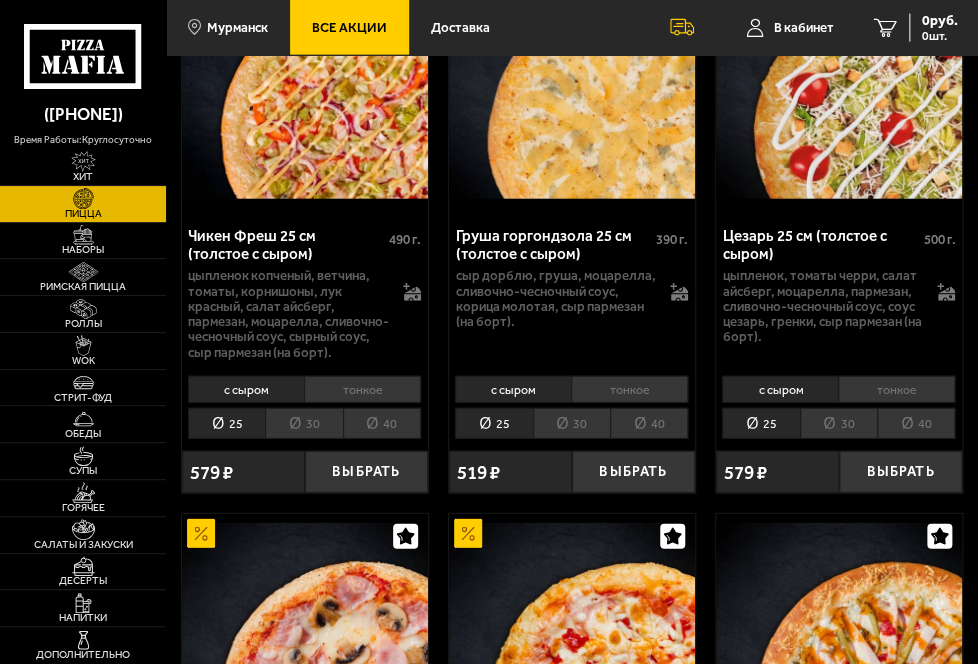 click on "тонкое" at bounding box center (629, 389) 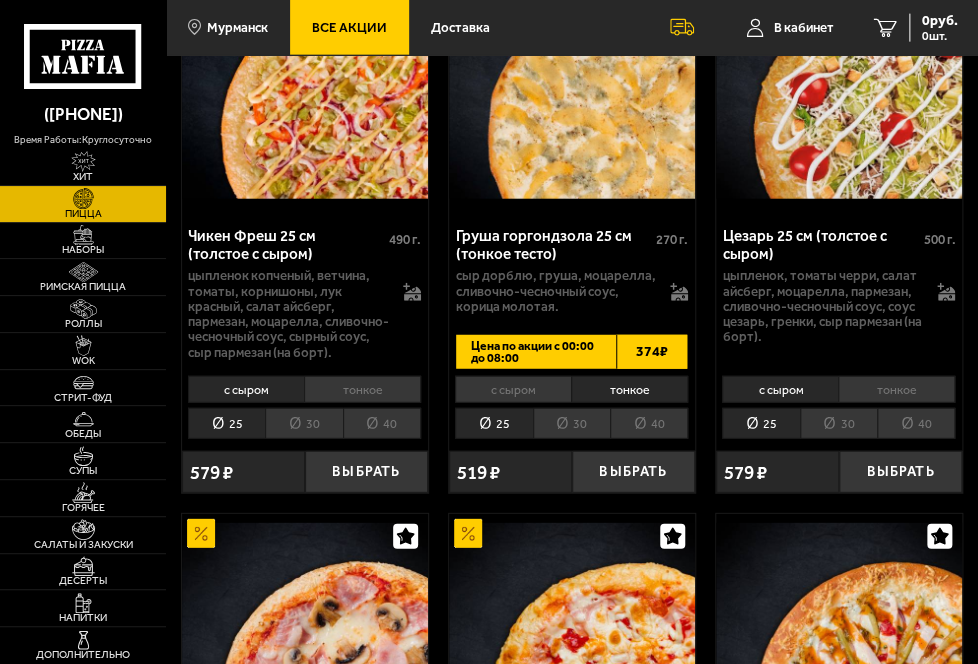 click on "40" at bounding box center [649, 423] 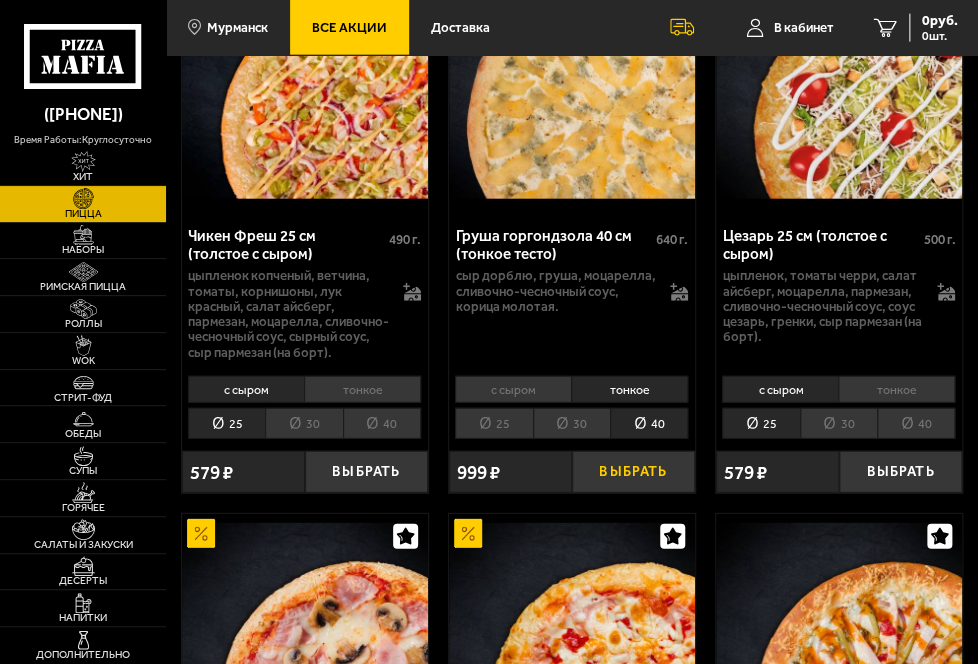 click on "Выбрать" at bounding box center (633, 472) 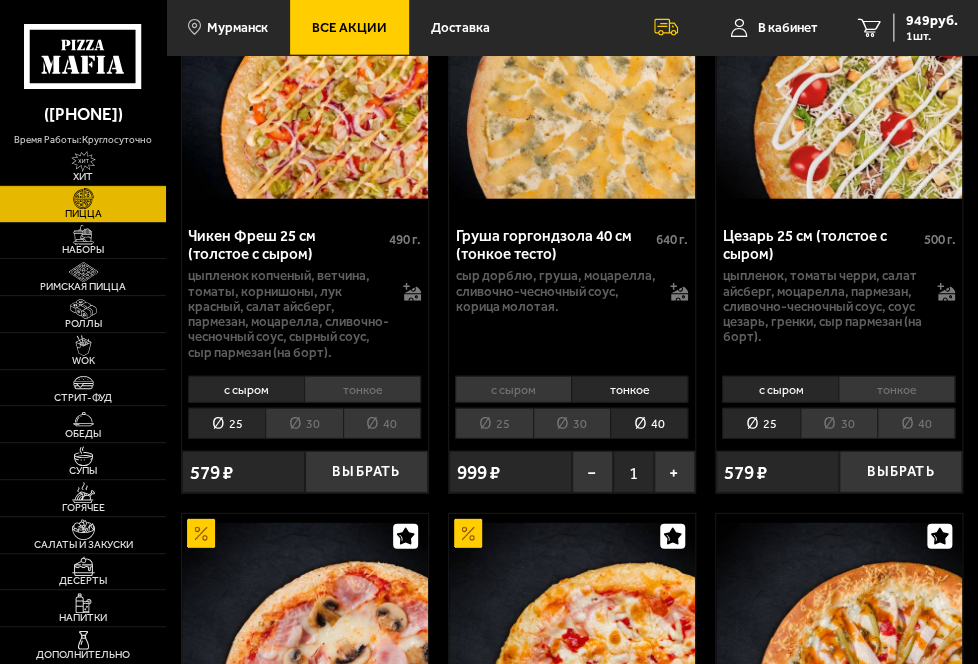 click on "тонкое" at bounding box center (896, 389) 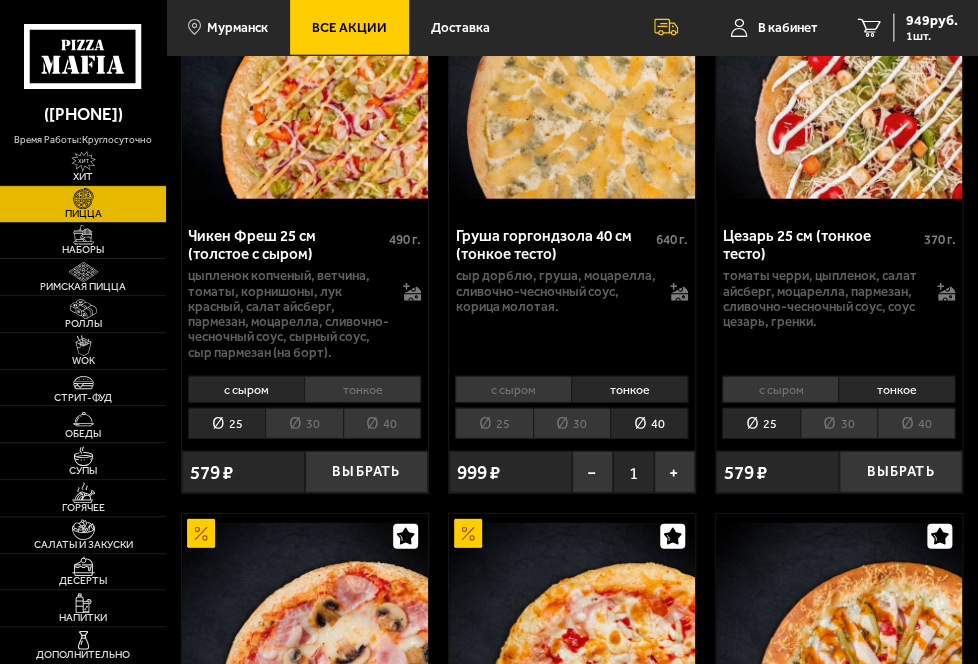 click on "40" at bounding box center [916, 423] 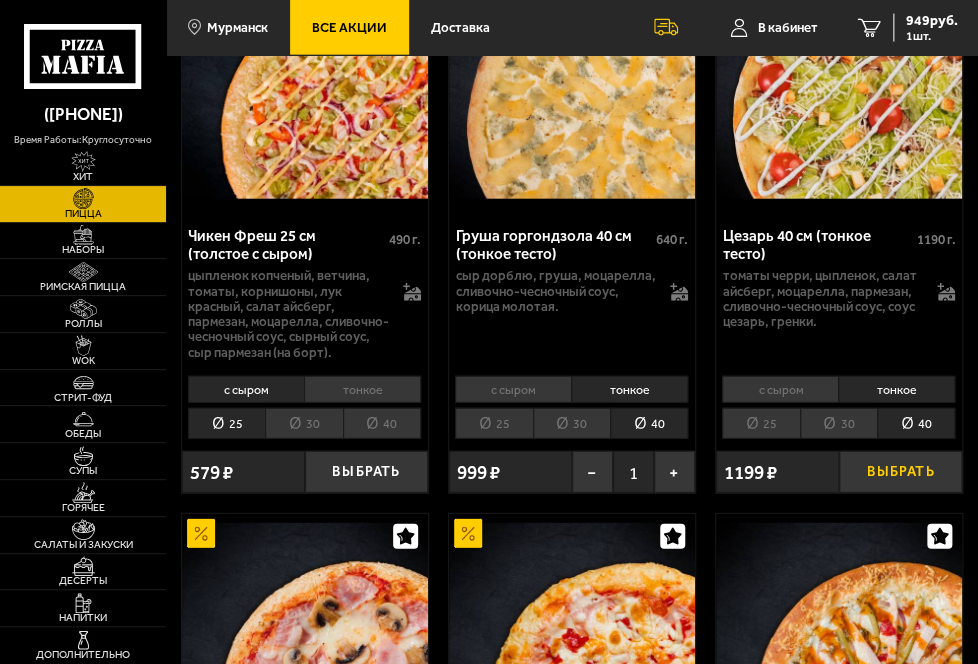 click on "Выбрать" at bounding box center (900, 472) 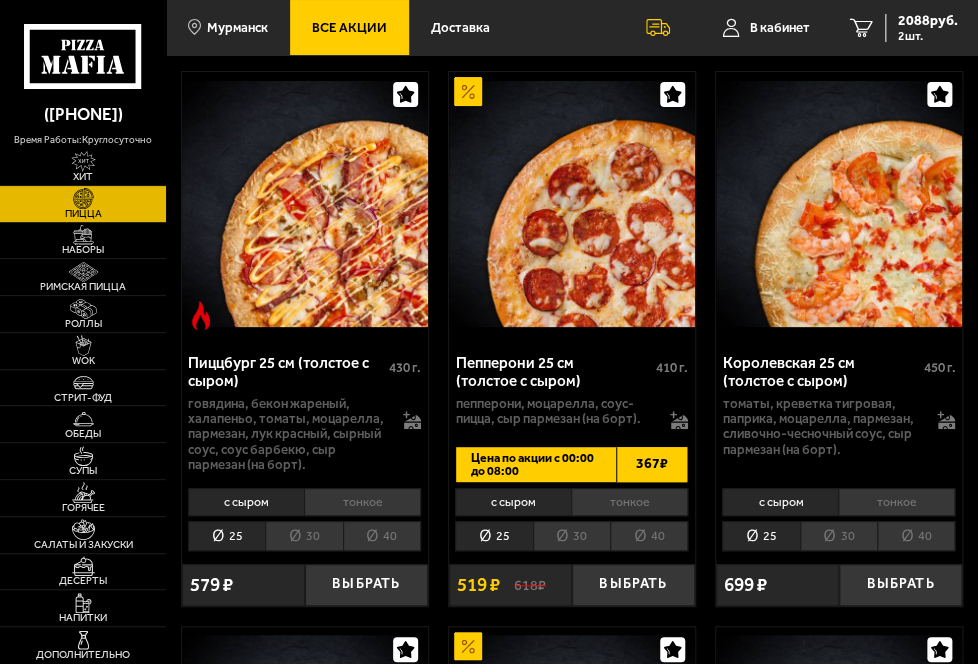 scroll, scrollTop: 2600, scrollLeft: 0, axis: vertical 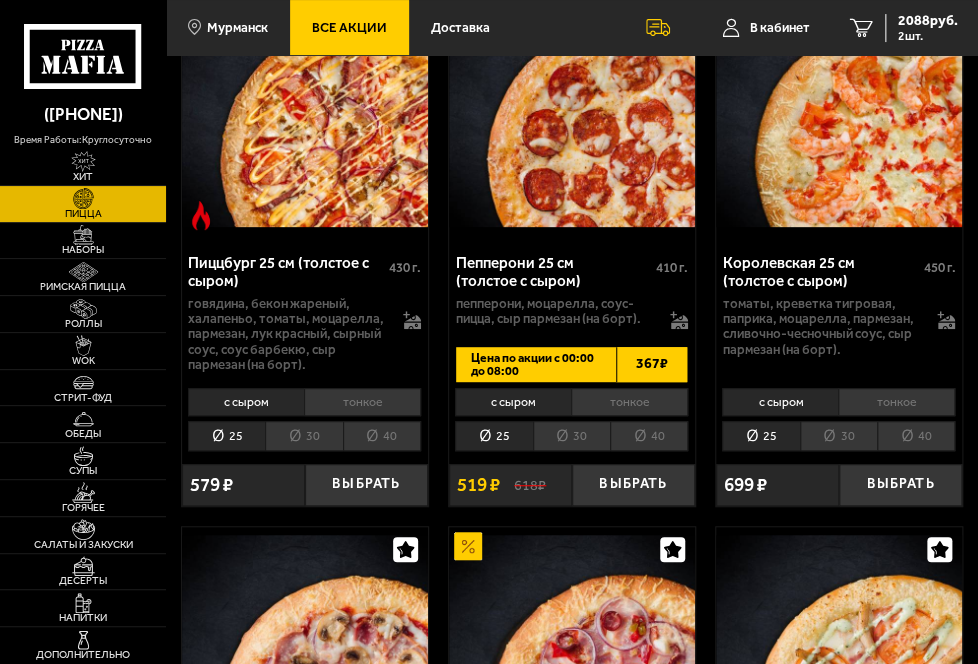 click on "тонкое" at bounding box center [629, 401] 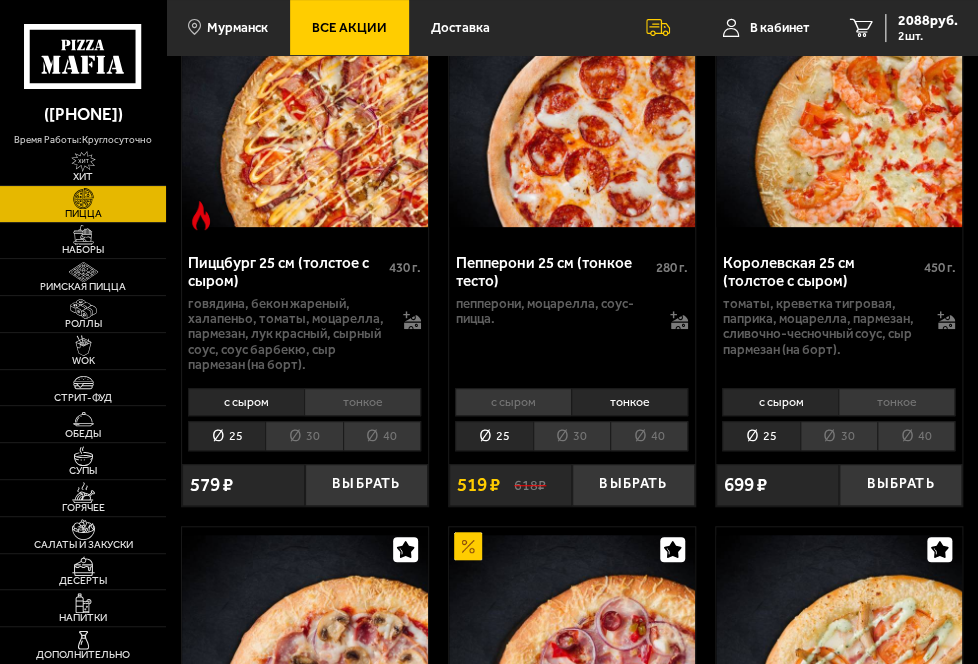 click on "40" at bounding box center (649, 436) 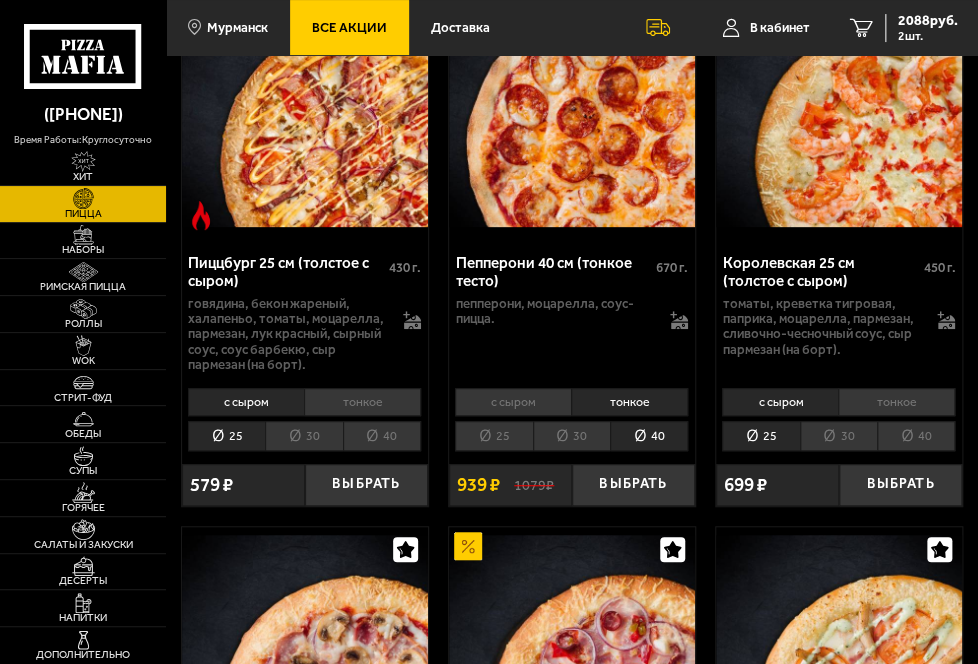 click on "30" at bounding box center [571, 436] 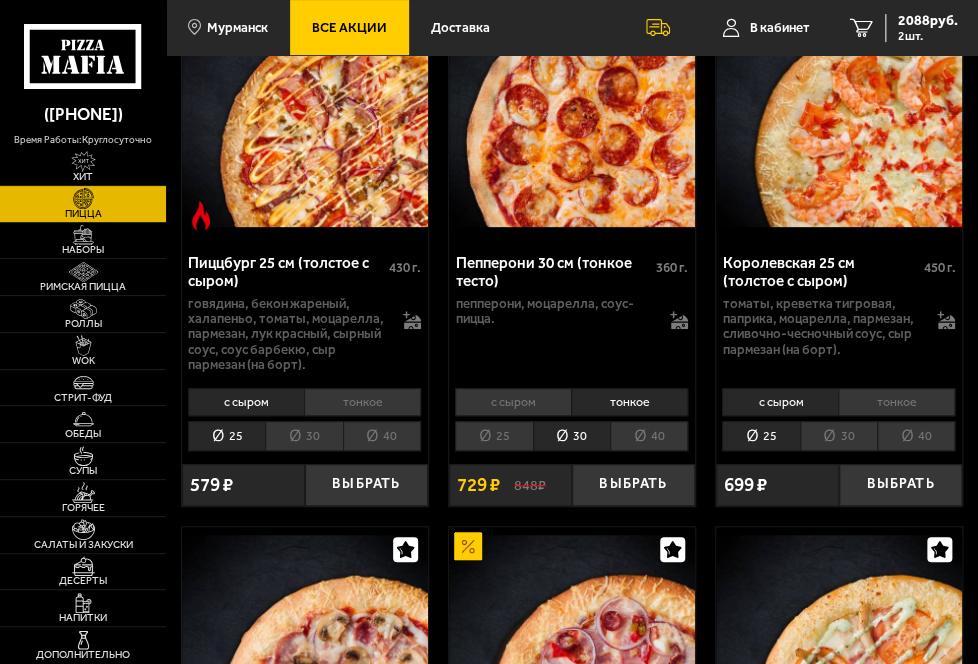 click on "25" at bounding box center [493, 436] 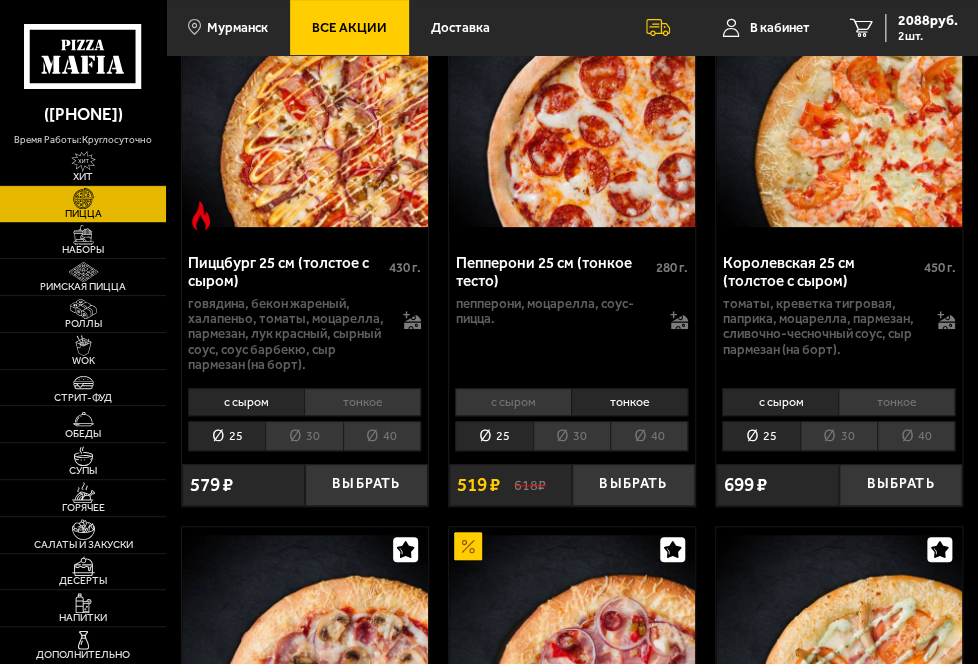 click on "30" at bounding box center [571, 436] 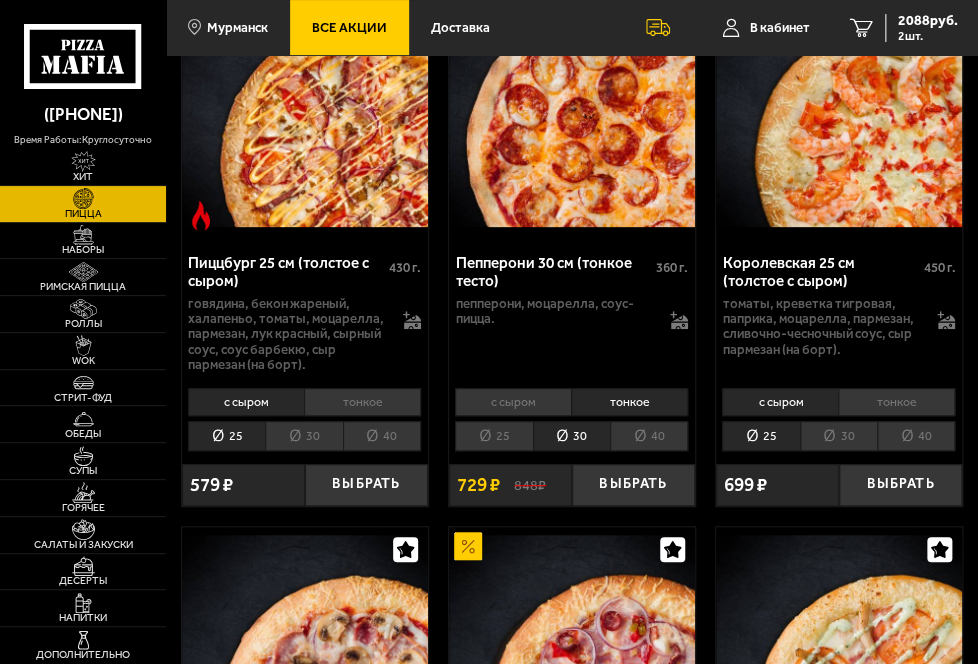 click on "40" at bounding box center [649, 436] 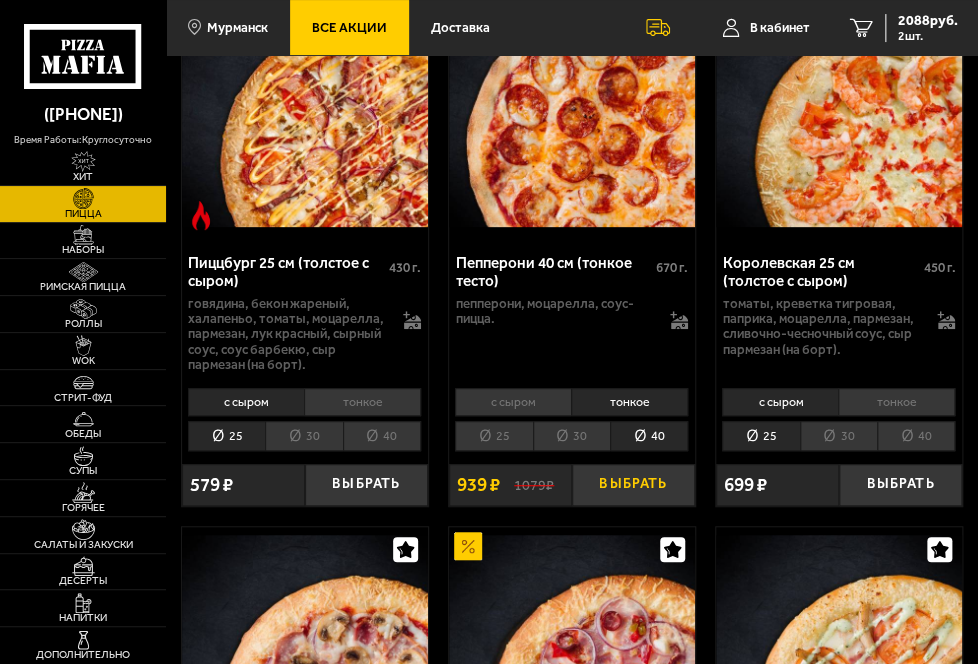 click on "Выбрать" at bounding box center [633, 485] 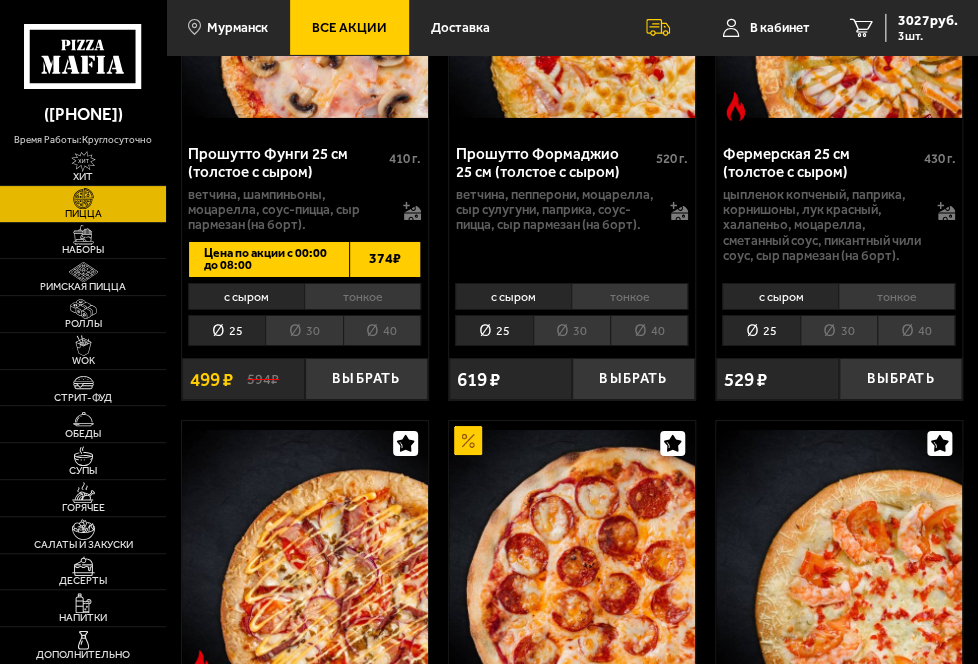 scroll, scrollTop: 2100, scrollLeft: 0, axis: vertical 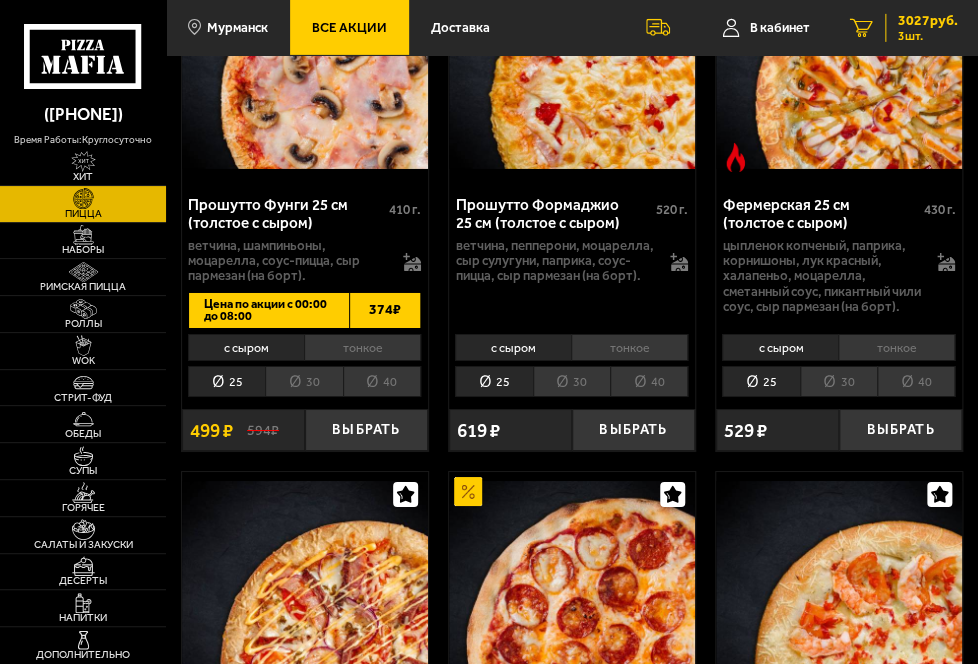 click on "3027  руб." at bounding box center [928, 21] 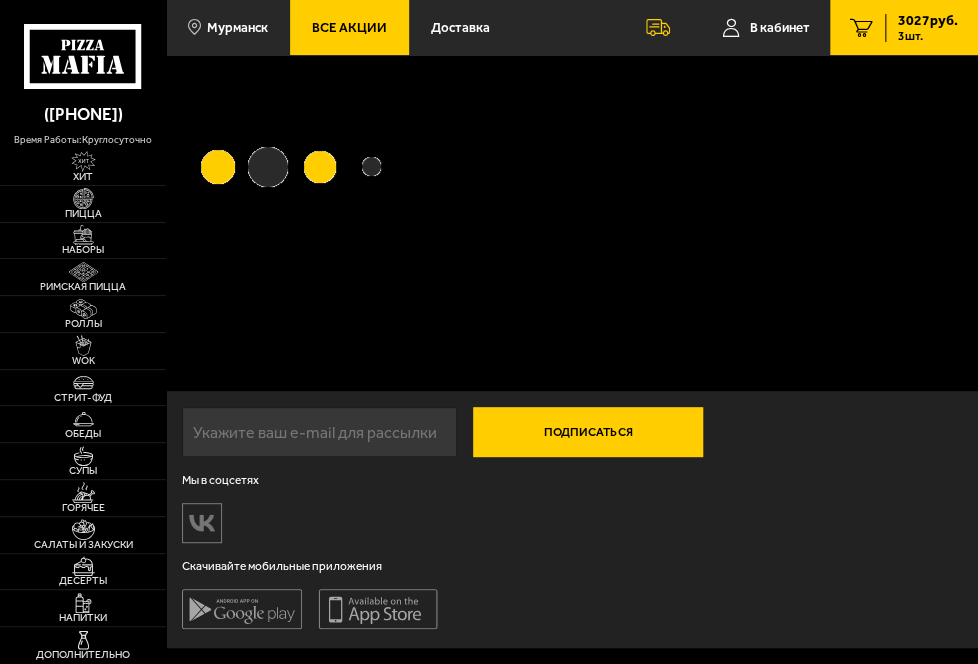 scroll, scrollTop: 0, scrollLeft: 0, axis: both 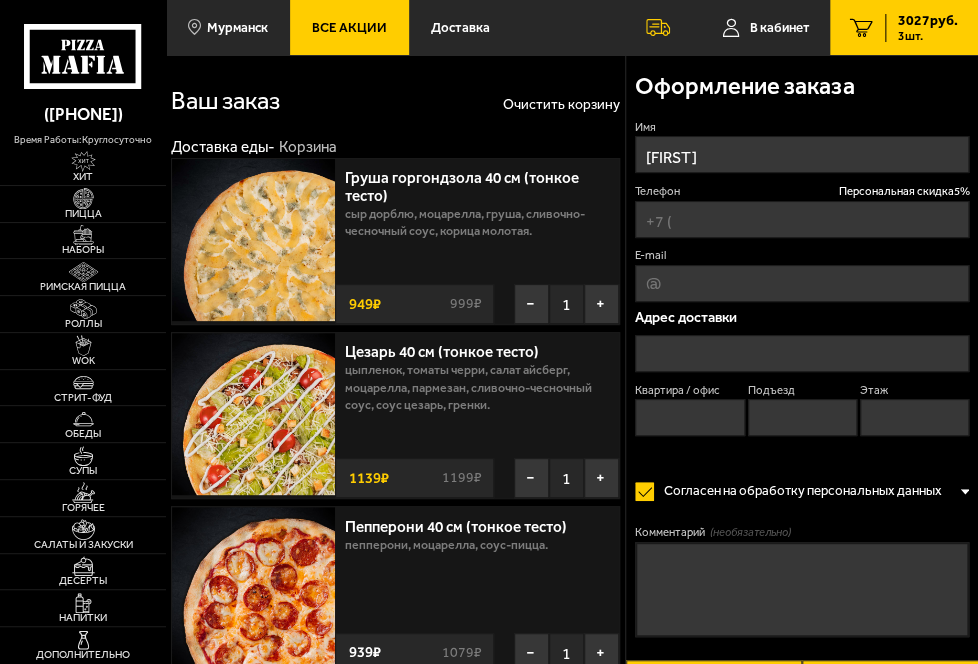 type on "+7 (951) 297-57-27" 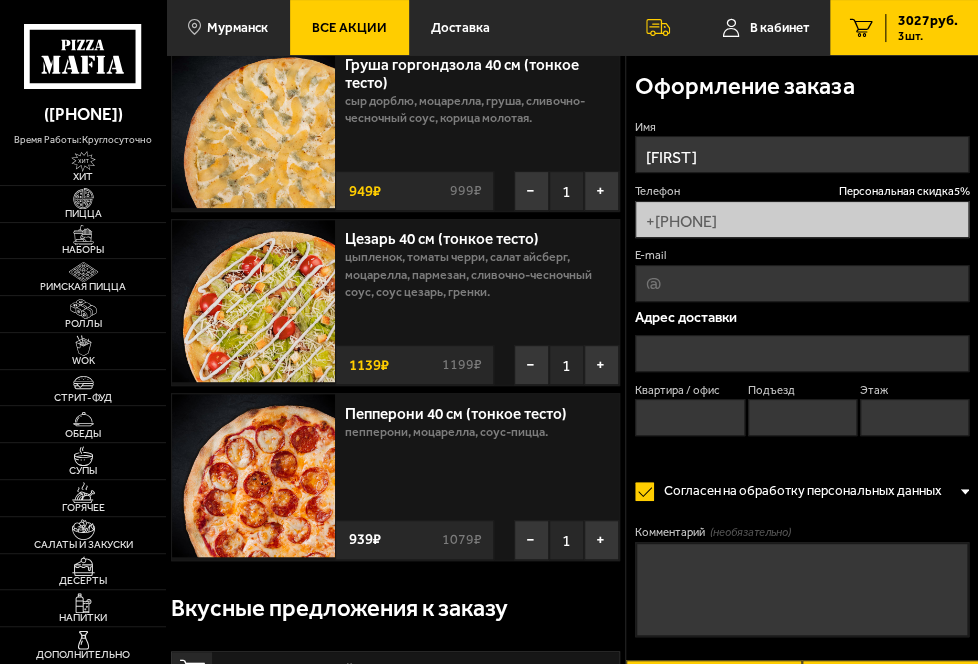 scroll, scrollTop: 0, scrollLeft: 0, axis: both 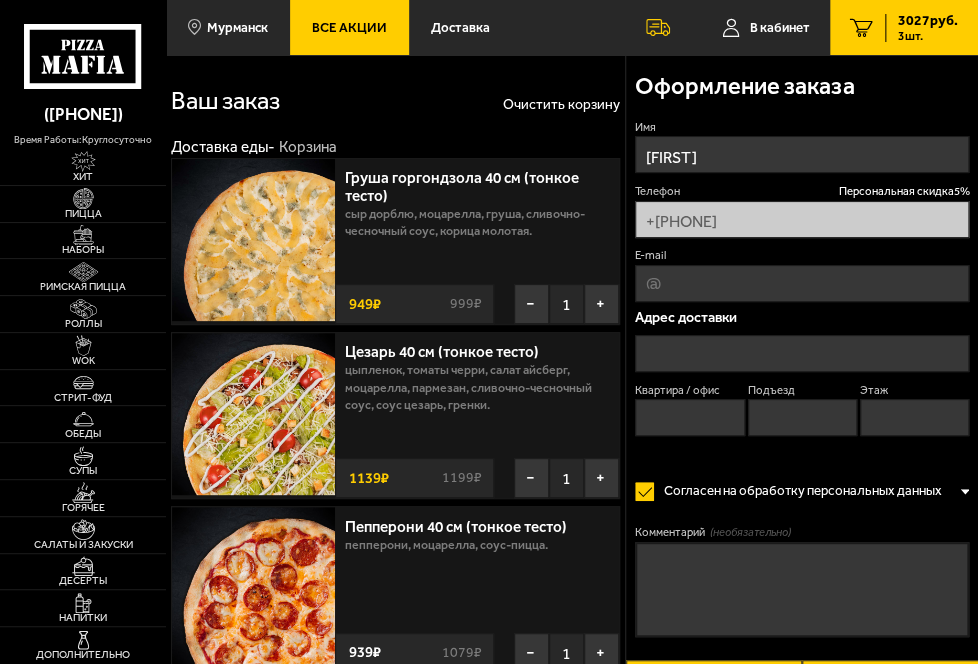 click on "E-mail" at bounding box center (802, 283) 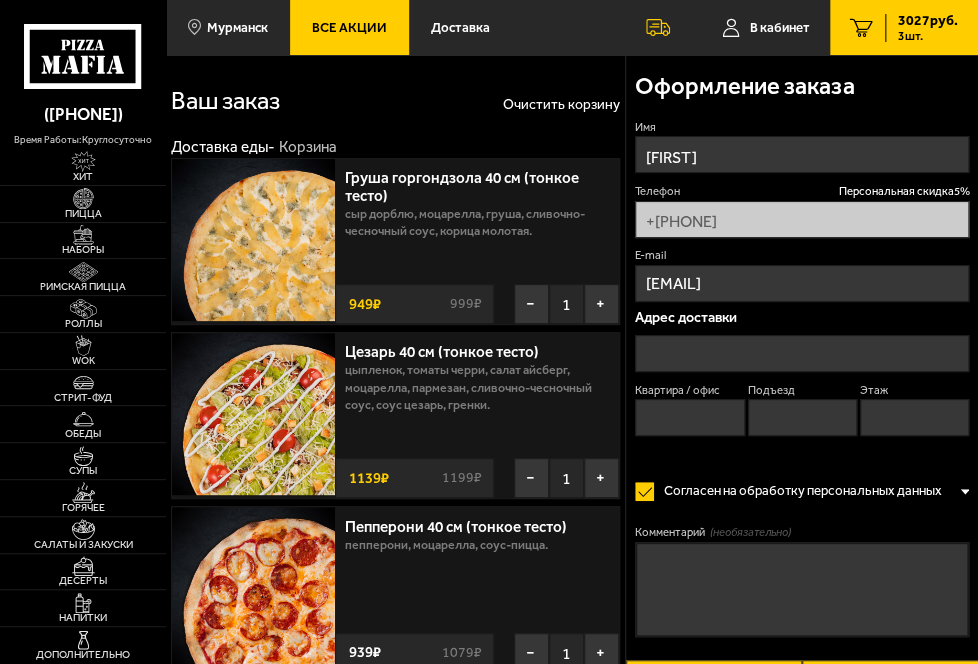 click at bounding box center (802, 353) 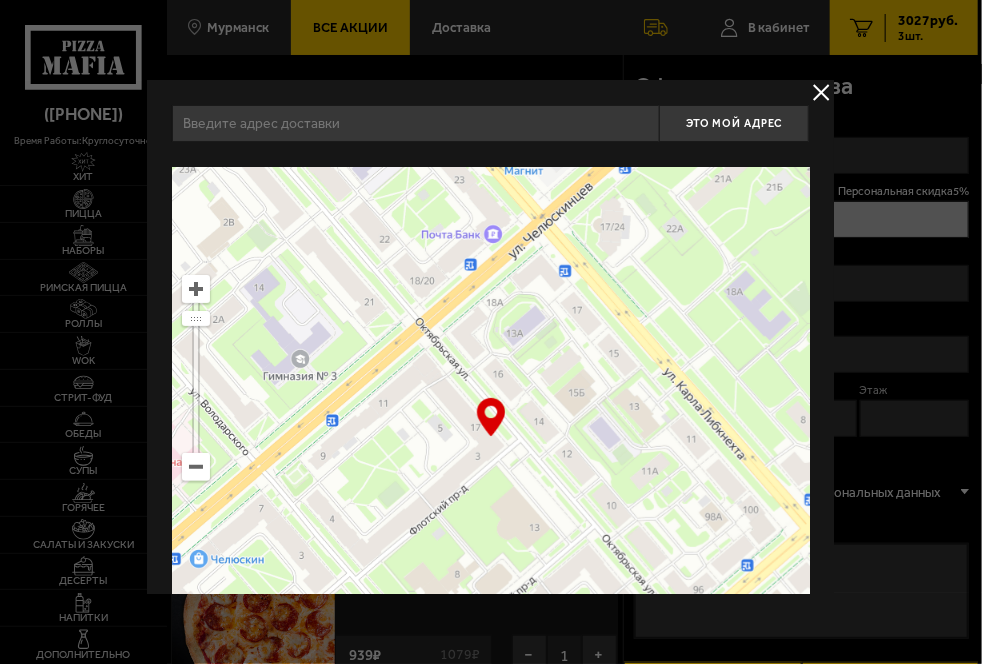 drag, startPoint x: 380, startPoint y: 455, endPoint x: 602, endPoint y: 144, distance: 382.10602 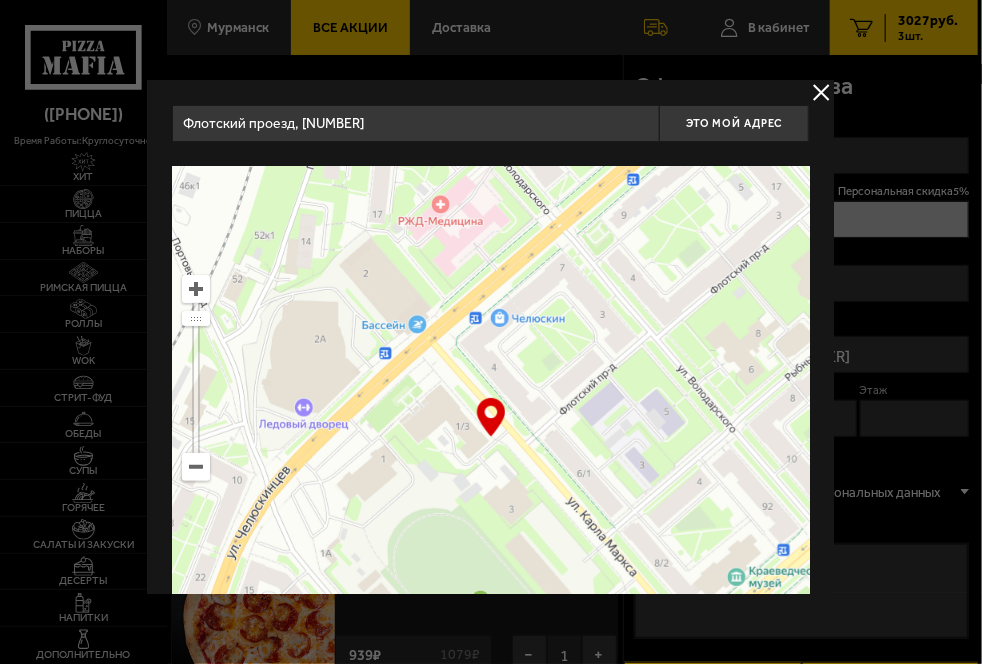 drag, startPoint x: 432, startPoint y: 428, endPoint x: 691, endPoint y: 210, distance: 338.5336 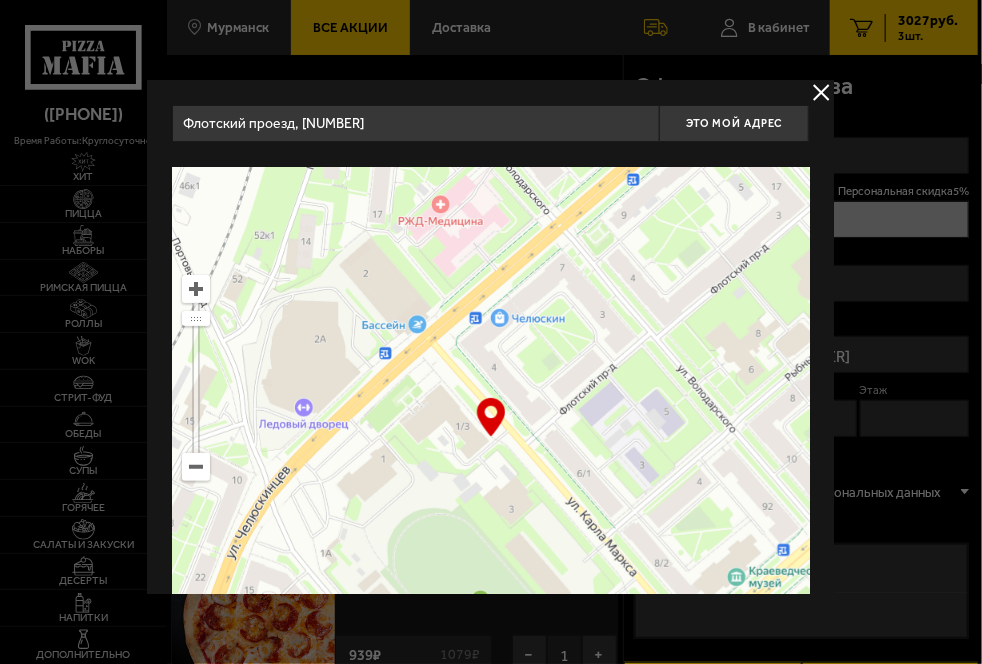 type on "улица Карла Маркса, 1/3" 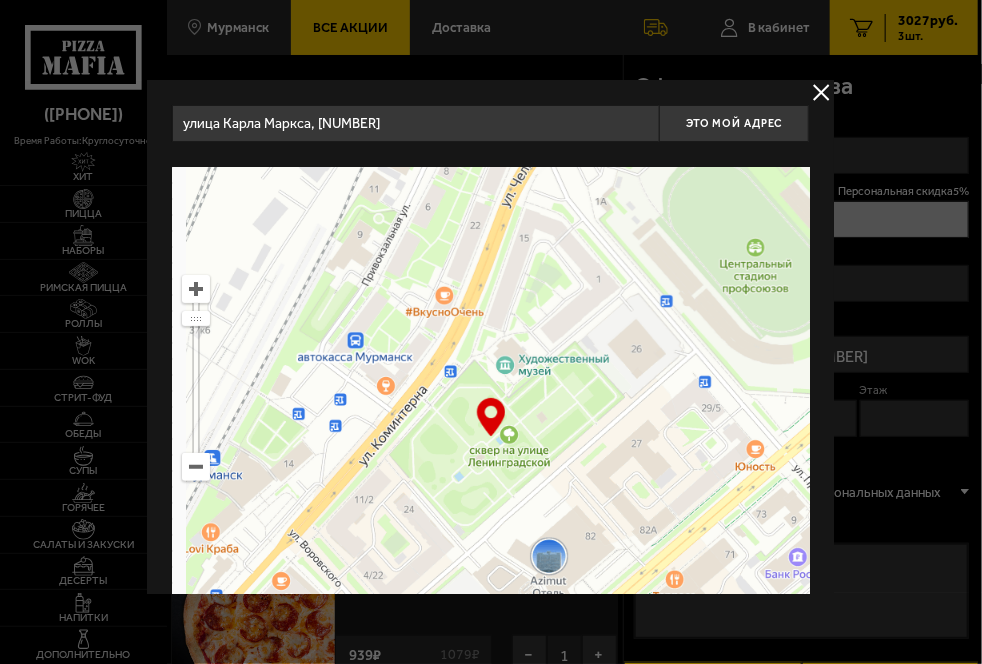 drag, startPoint x: 392, startPoint y: 470, endPoint x: 668, endPoint y: 89, distance: 470.46466 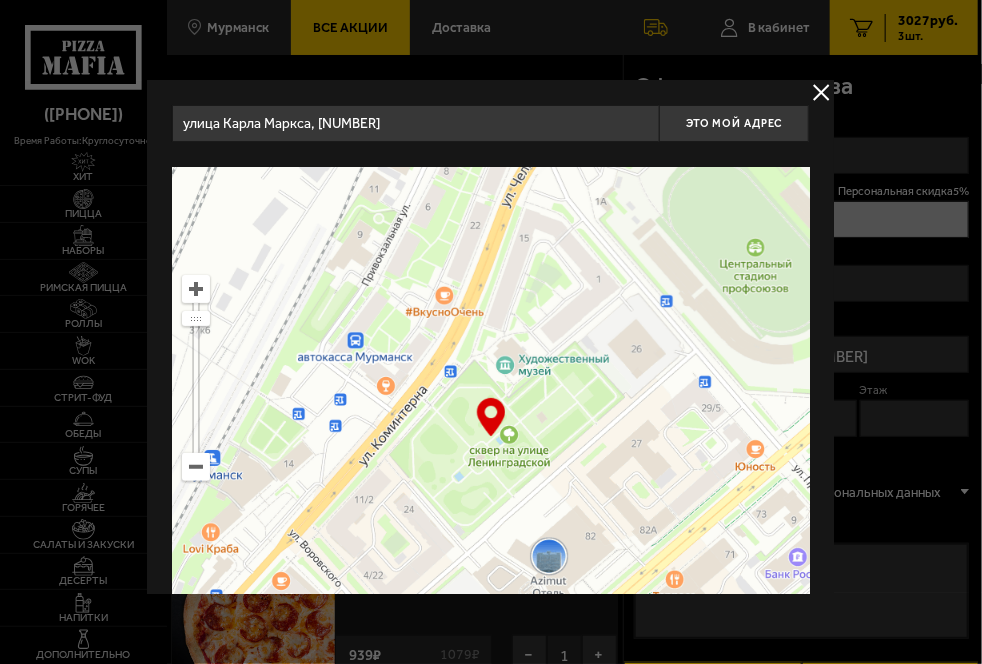 click on "улица Карла Маркса, 1/3 Это мой адрес Найдите адрес перетащив карту … © Яндекс   Условия использования Открыть в Яндекс.Картах Создать свою карту" at bounding box center (490, 407) 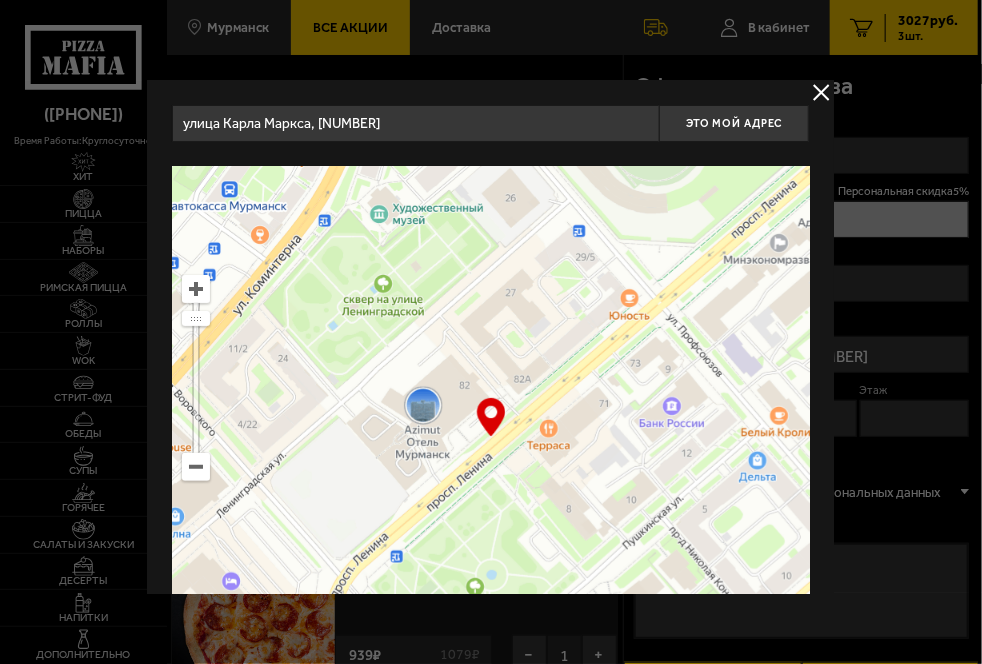 drag, startPoint x: 339, startPoint y: 492, endPoint x: 195, endPoint y: 464, distance: 146.69696 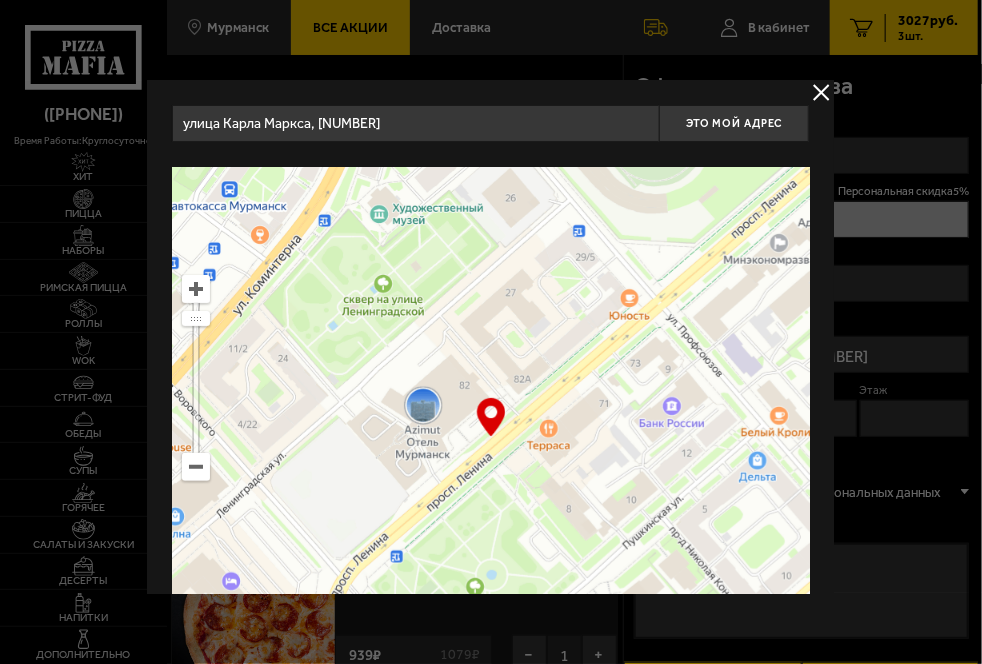 click at bounding box center (491, 438) 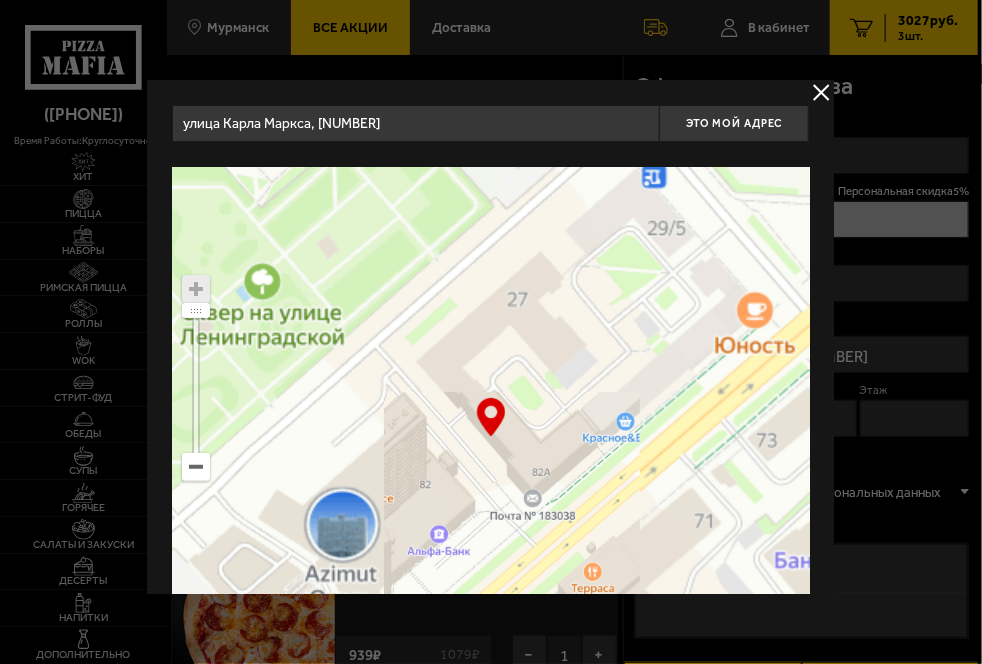 type on "[STREET], [BUILDING_NUMBER]" 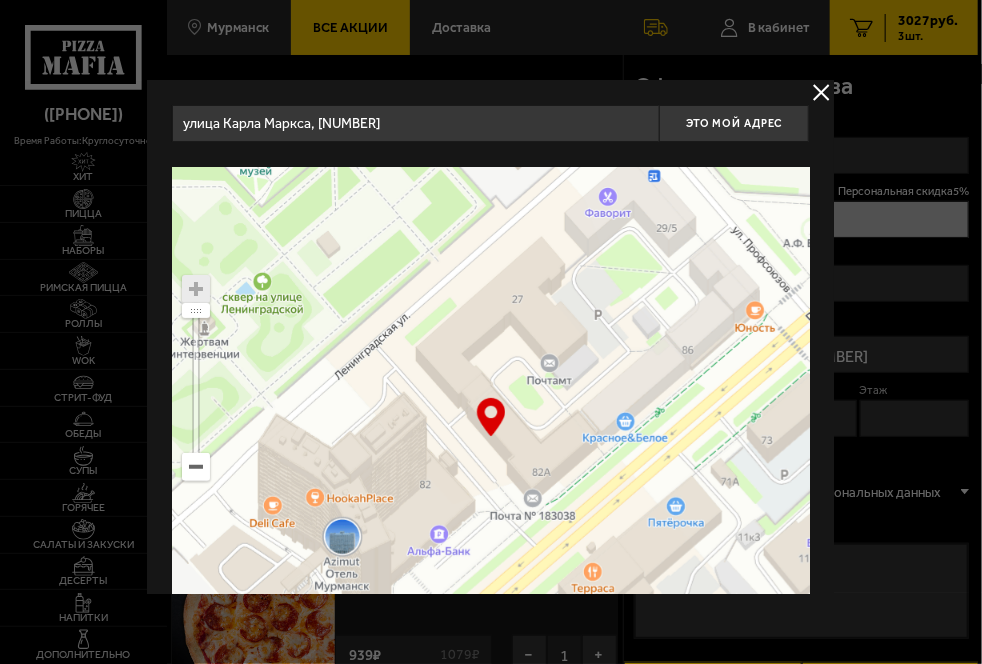 type on "[STREET], [BUILDING_NUMBER]" 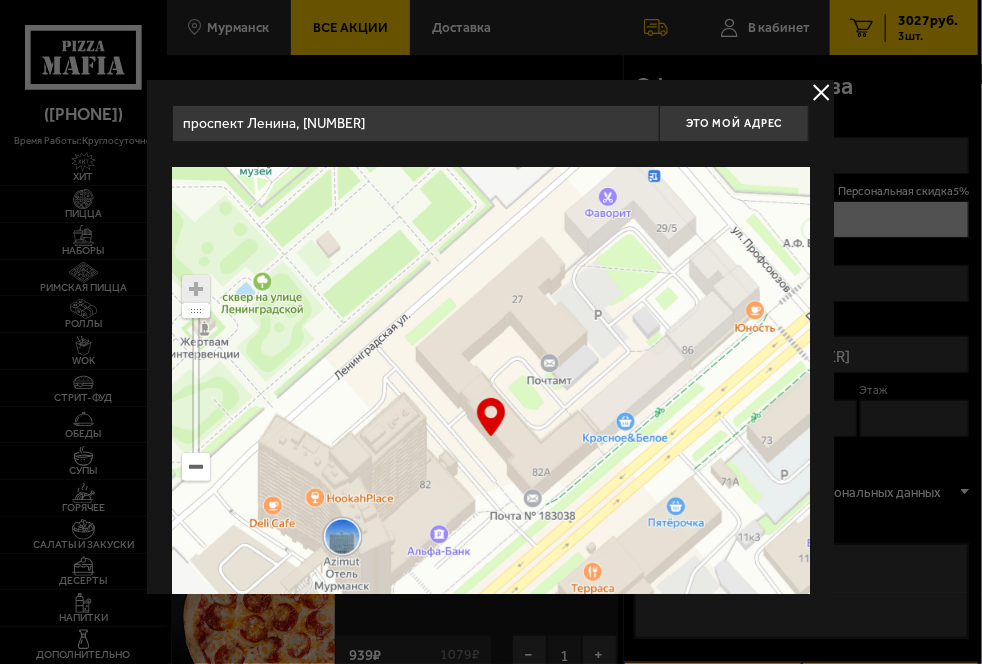 click on "… © Яндекс   Условия использования Открыть в Яндекс.Картах Создать свою карту" at bounding box center [490, 438] 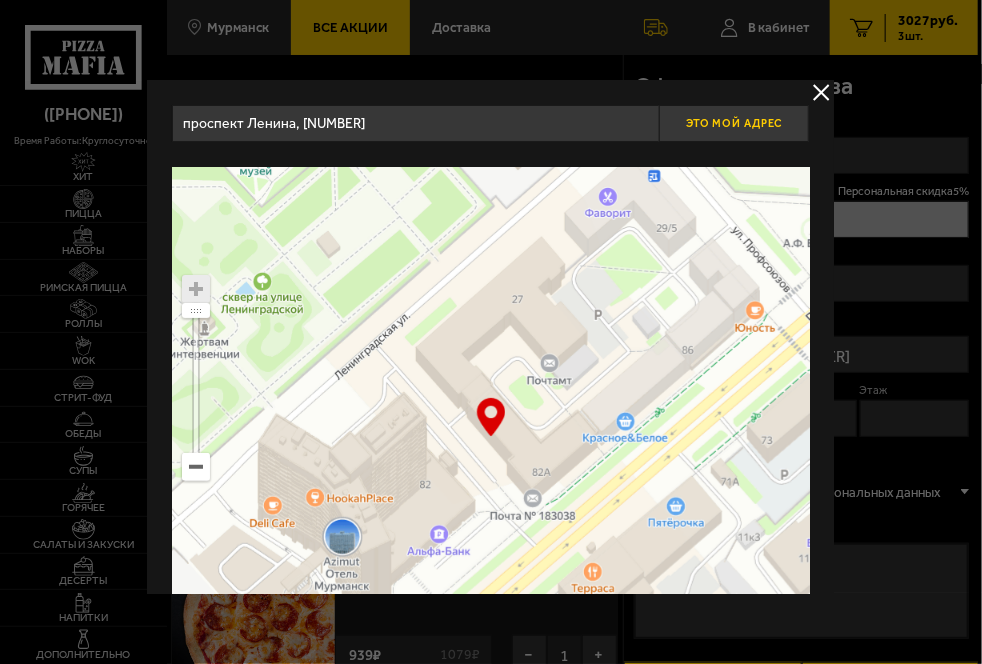 click on "Это мой адрес" at bounding box center [734, 123] 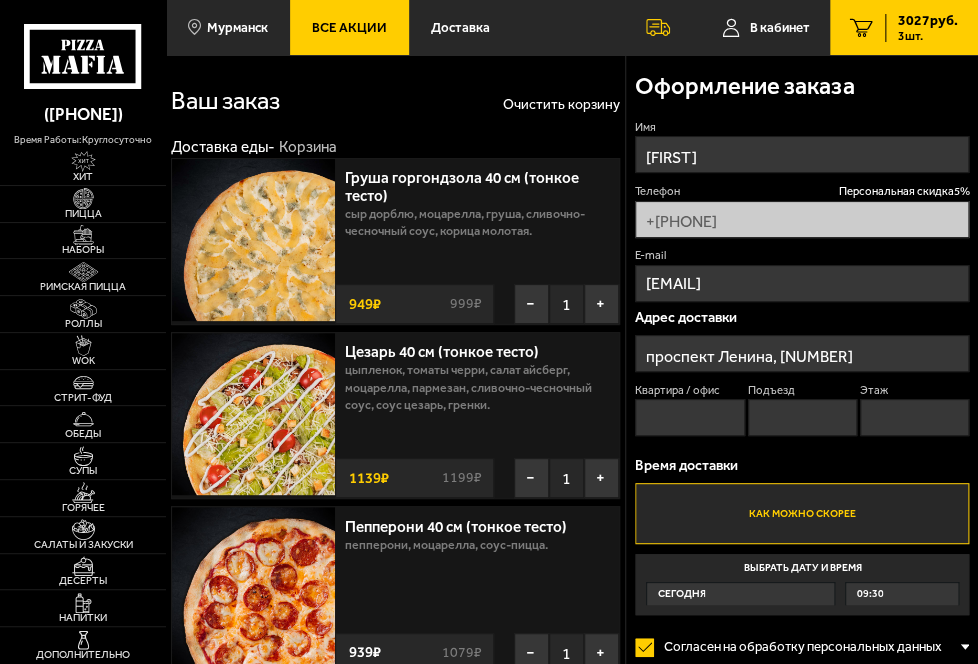 click on "Квартира / офис" at bounding box center (689, 417) 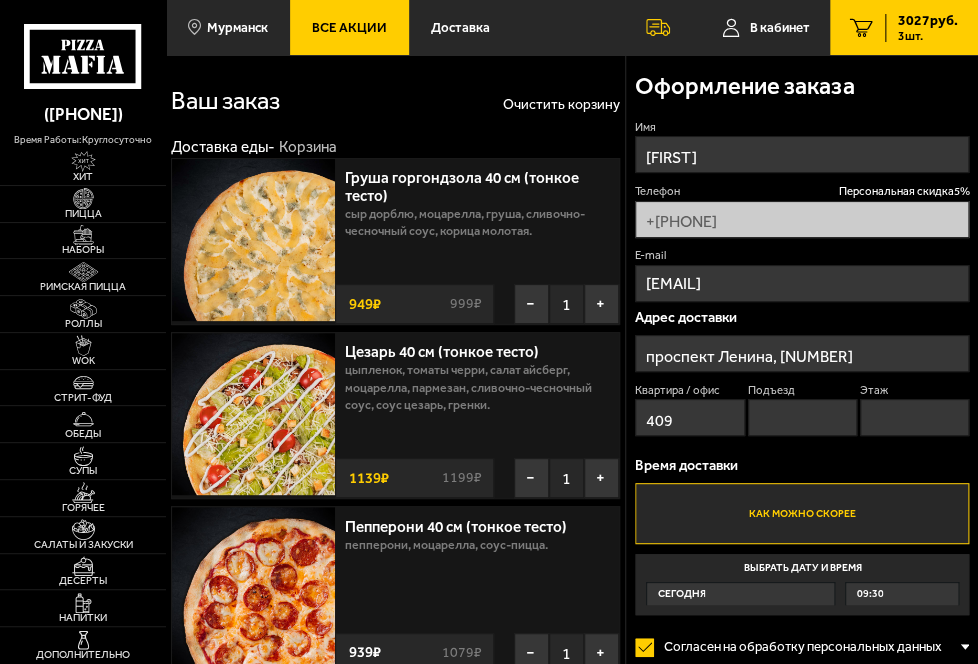 type on "409" 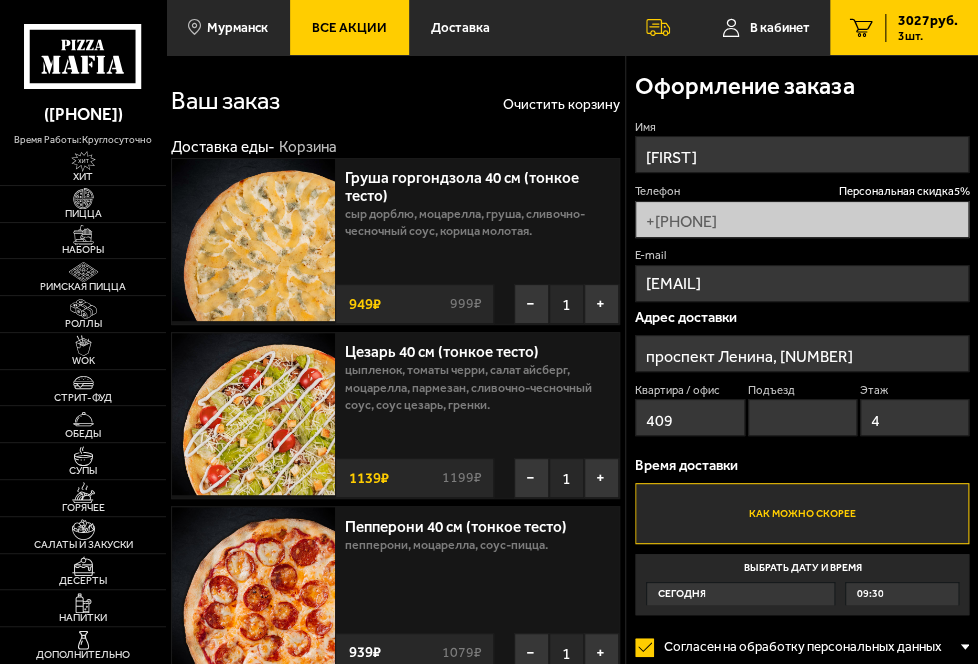 scroll, scrollTop: 100, scrollLeft: 0, axis: vertical 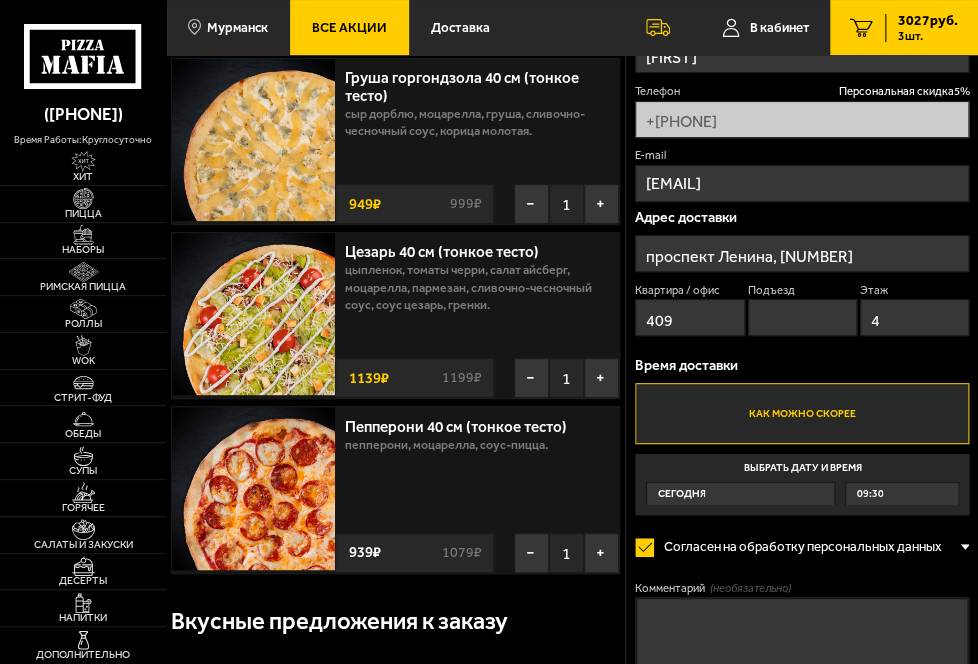 type on "4" 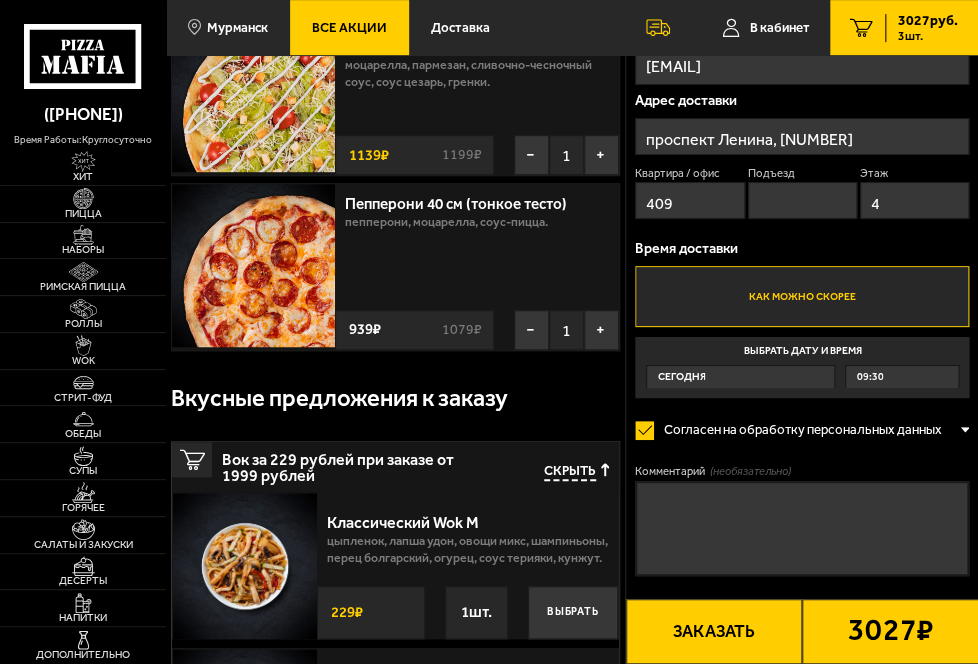 scroll, scrollTop: 400, scrollLeft: 0, axis: vertical 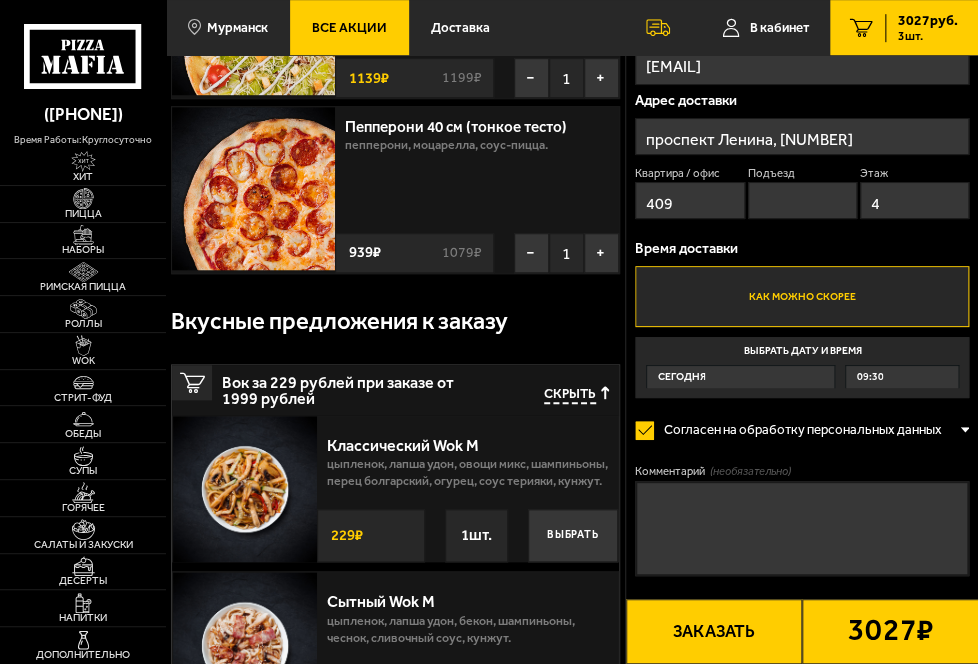 click on "Заказать" at bounding box center [714, 631] 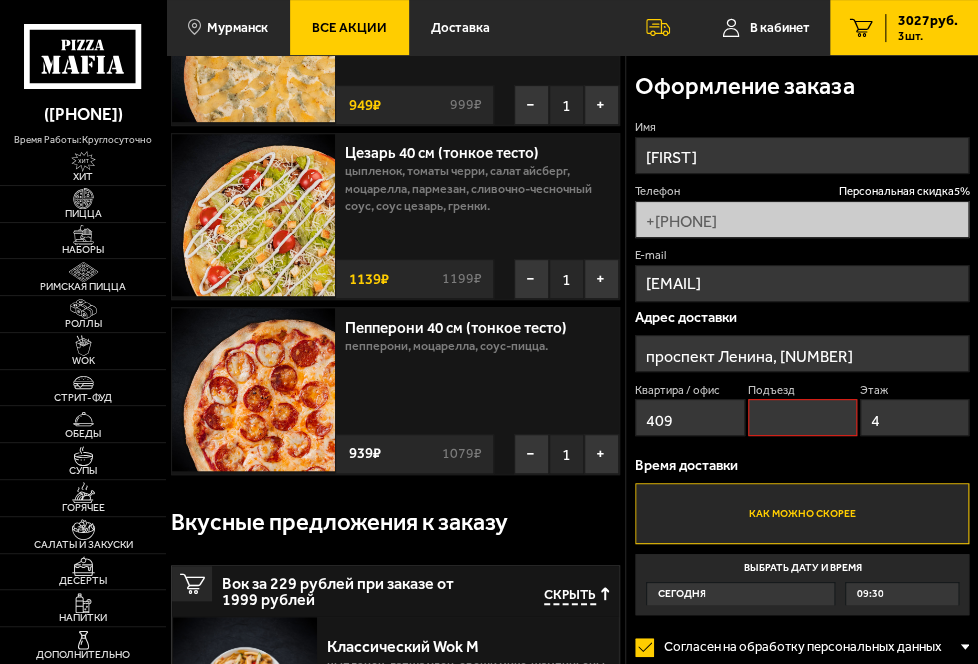 scroll, scrollTop: 170, scrollLeft: 0, axis: vertical 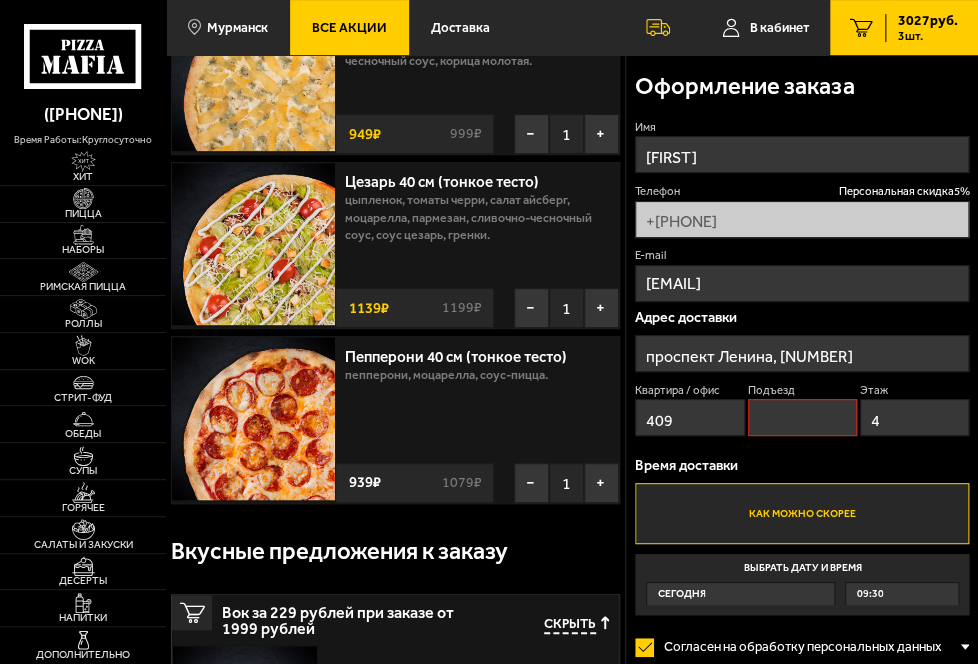 click on "Подъезд" at bounding box center [802, 417] 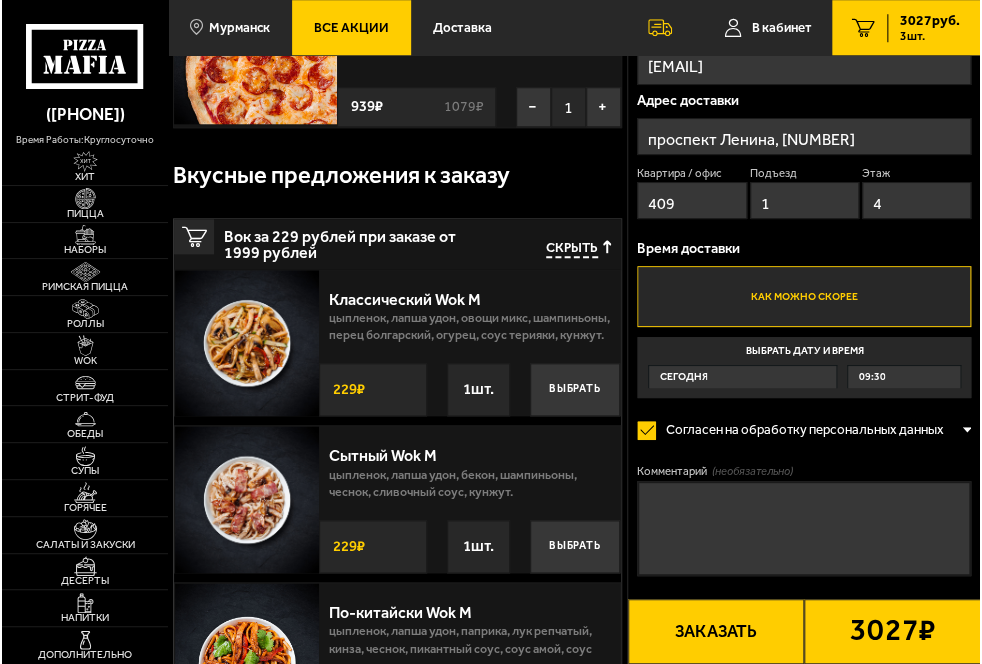scroll, scrollTop: 770, scrollLeft: 0, axis: vertical 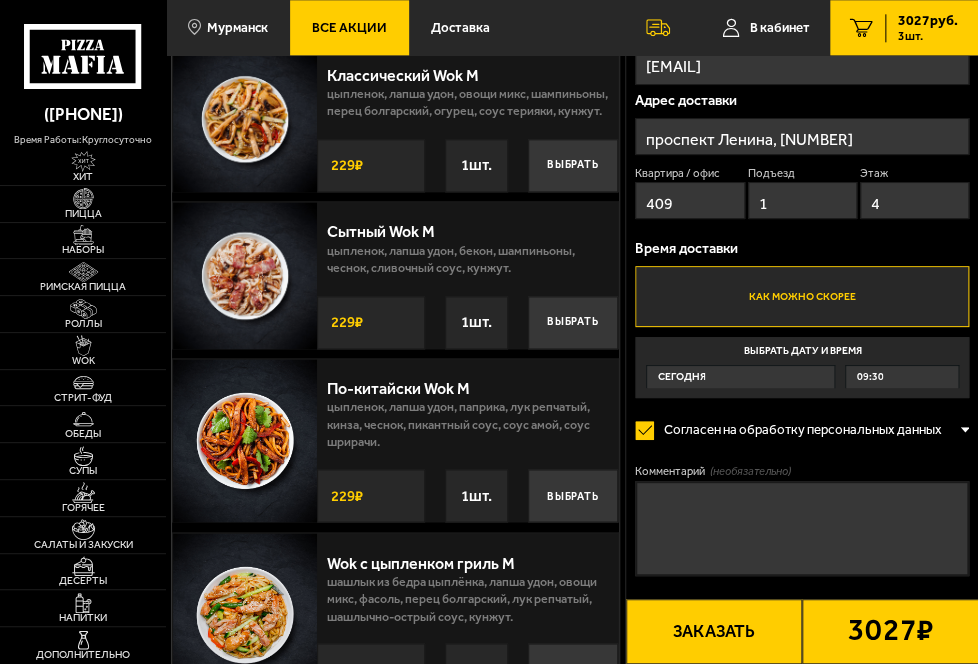 type on "1" 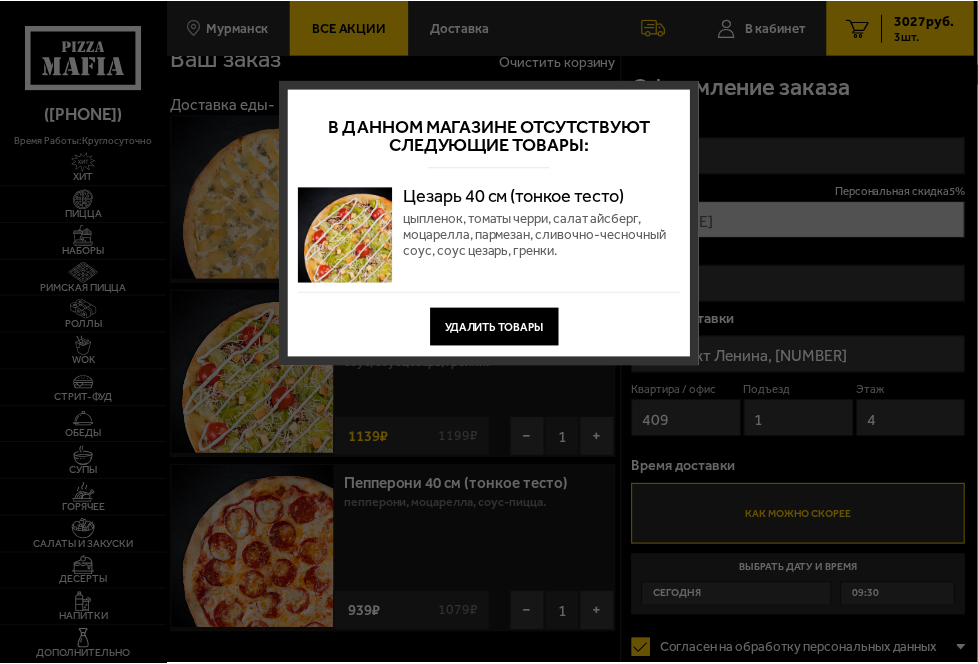 scroll, scrollTop: 0, scrollLeft: 0, axis: both 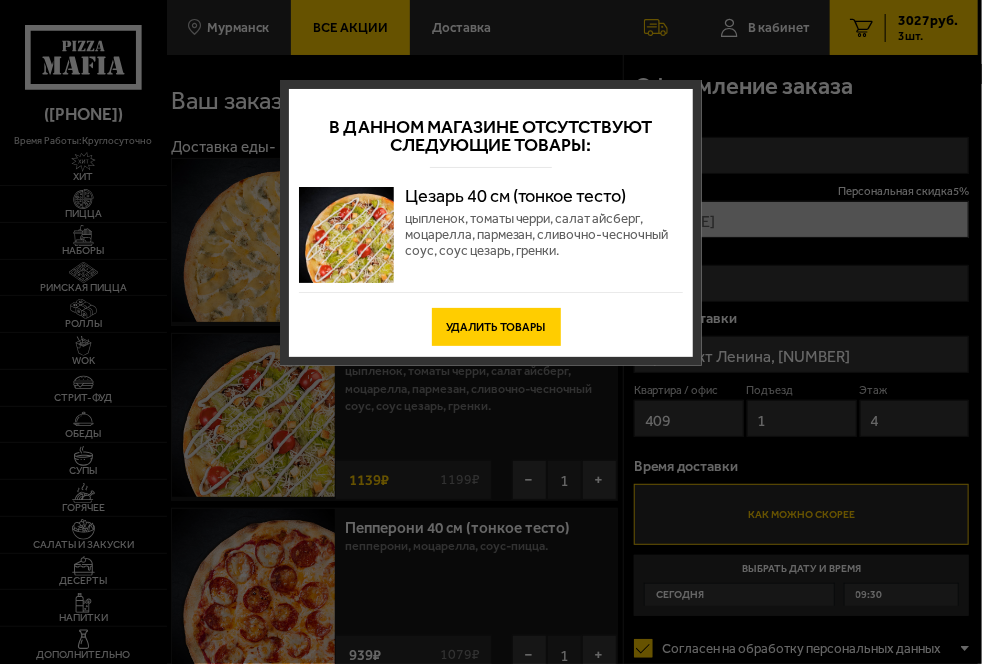 click on "Удалить товары" at bounding box center (496, 327) 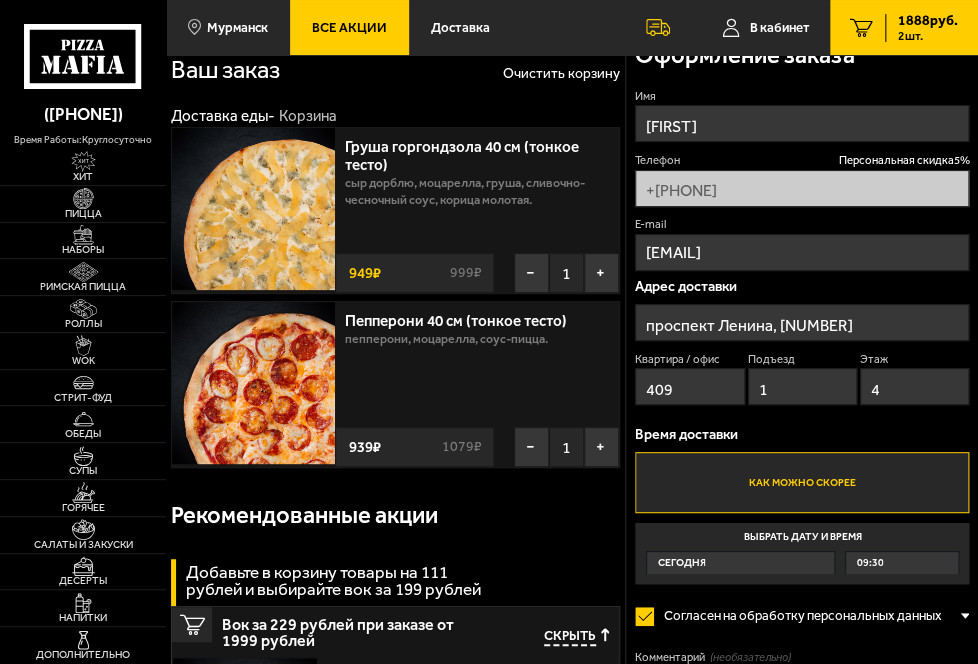 scroll, scrollTop: 0, scrollLeft: 0, axis: both 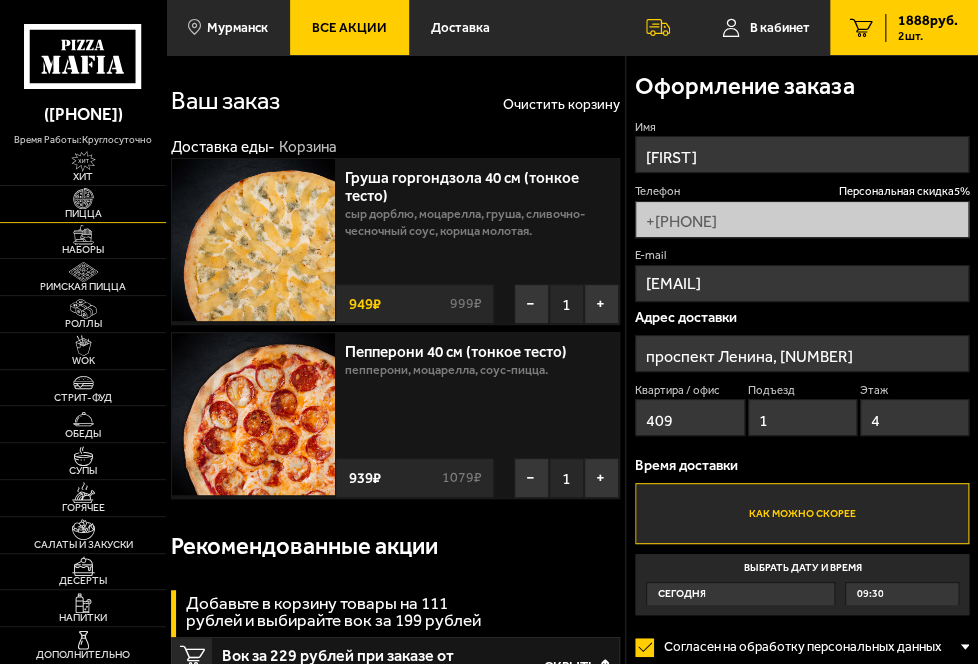 click at bounding box center (83, 198) 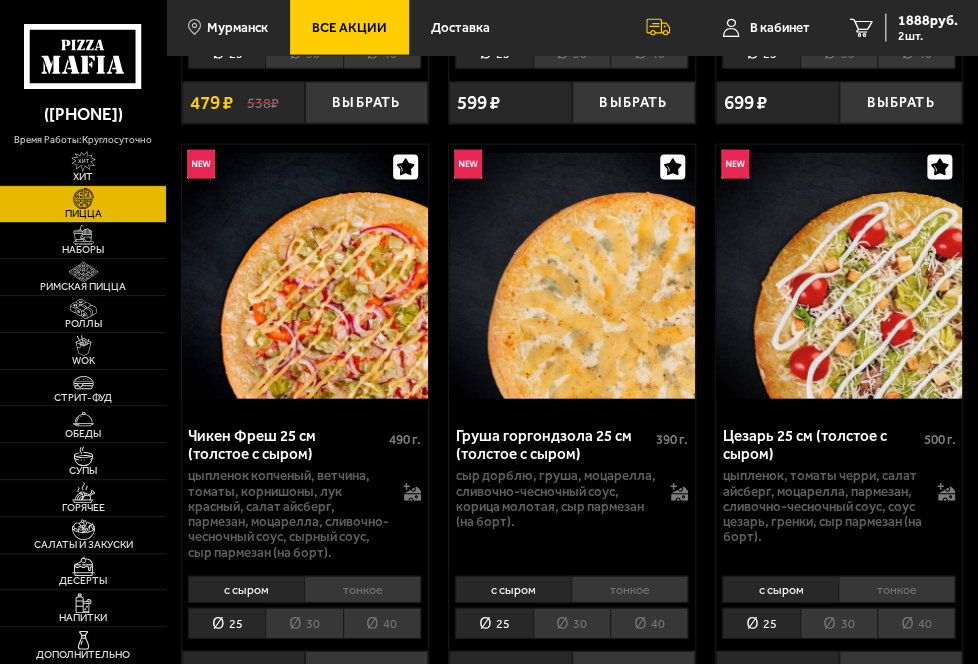 scroll, scrollTop: 1400, scrollLeft: 0, axis: vertical 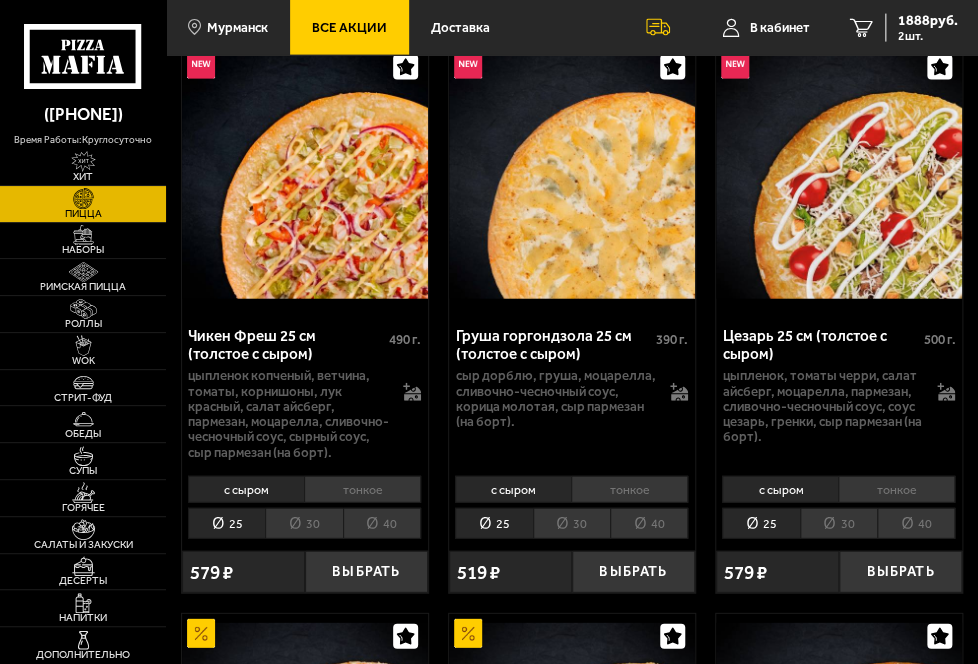 click on "30" at bounding box center (838, 523) 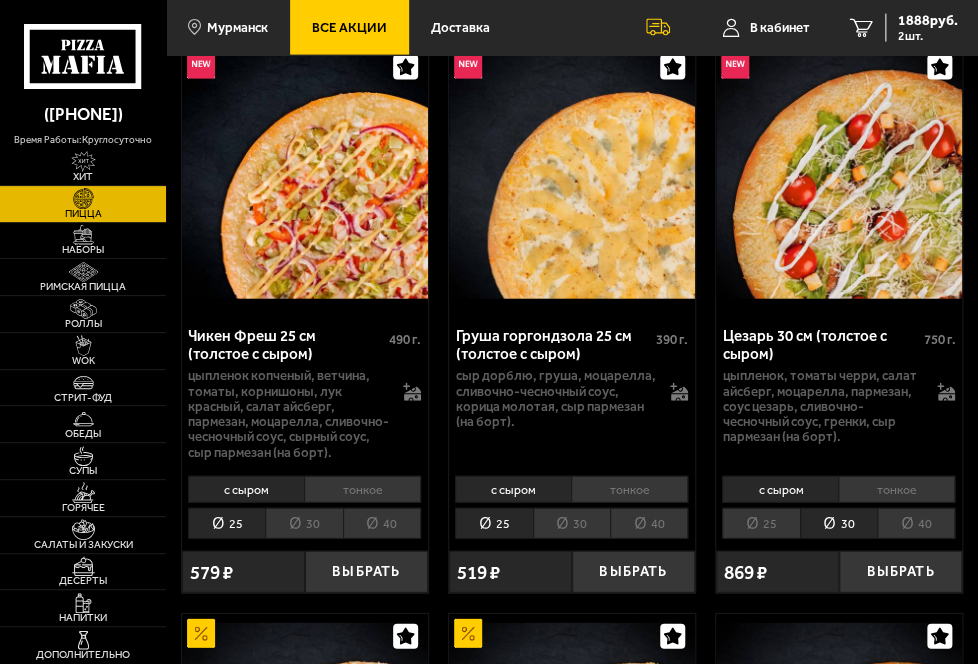 click on "40" at bounding box center [916, 523] 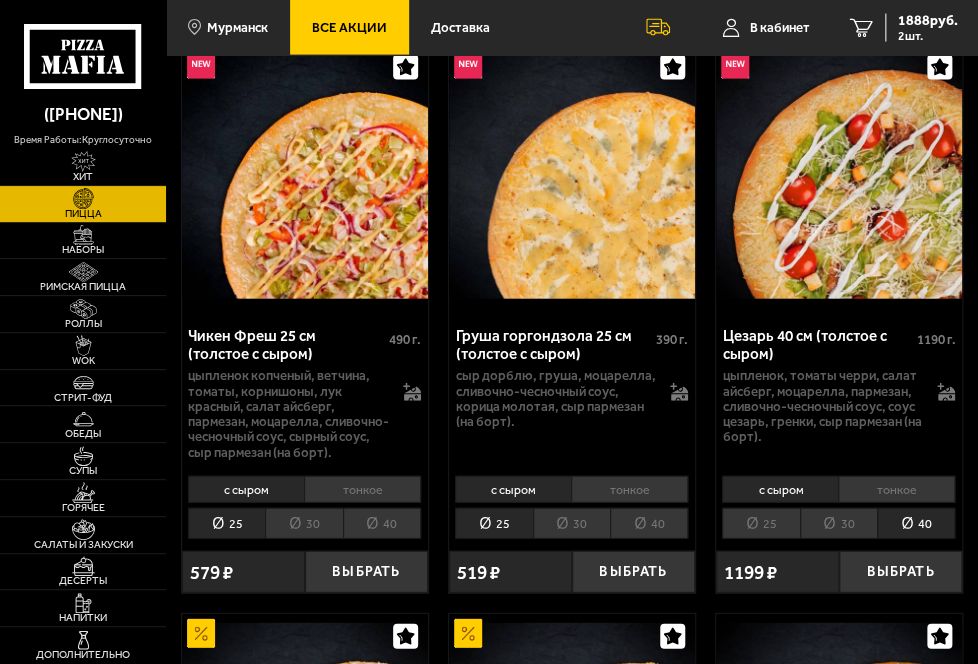 click on "30" at bounding box center (838, 523) 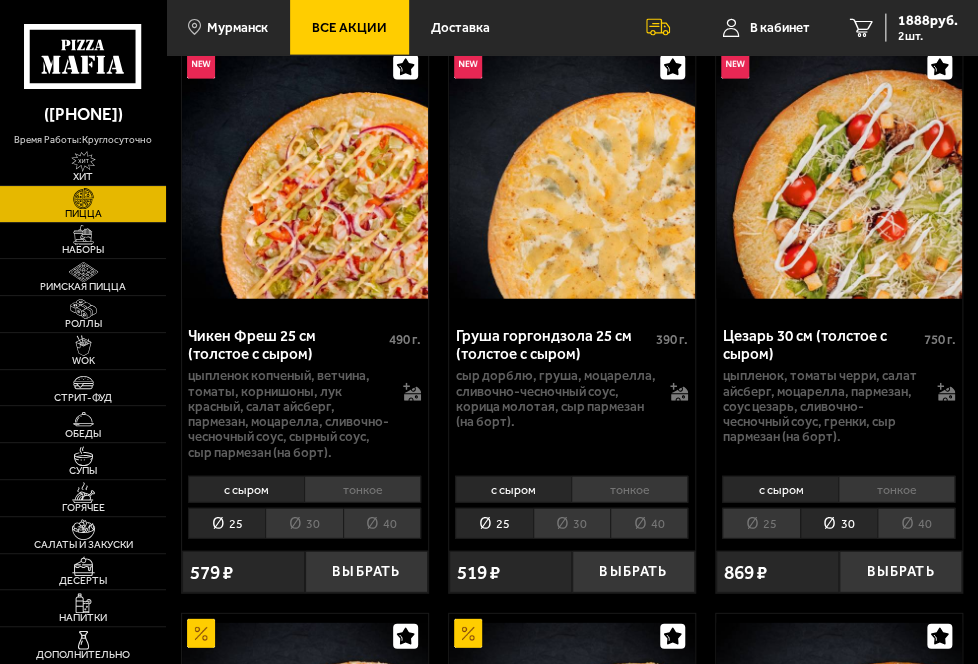 click on "25" at bounding box center [760, 523] 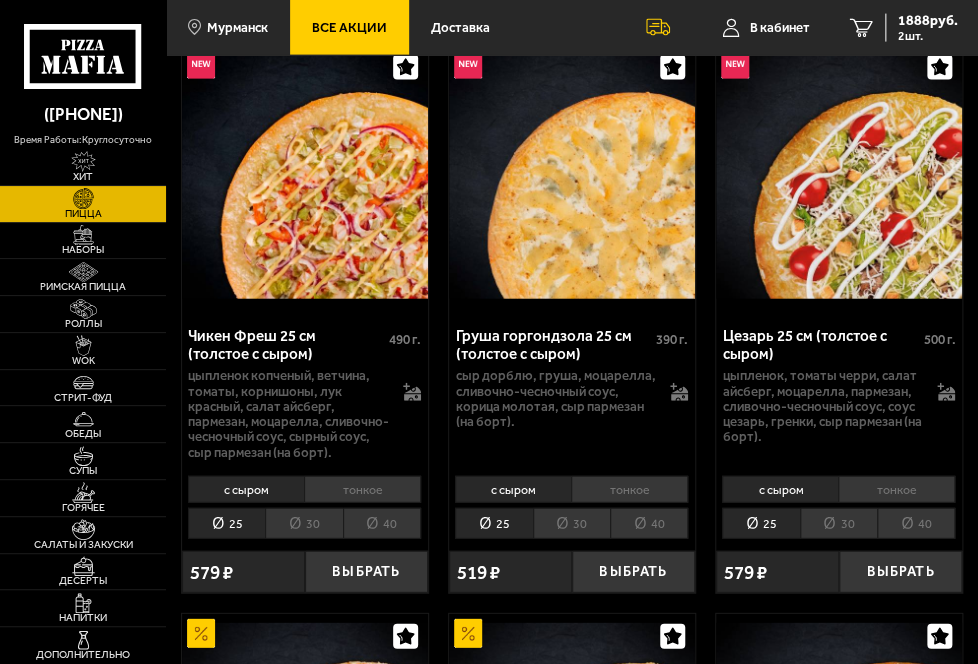 click on "30" at bounding box center (838, 523) 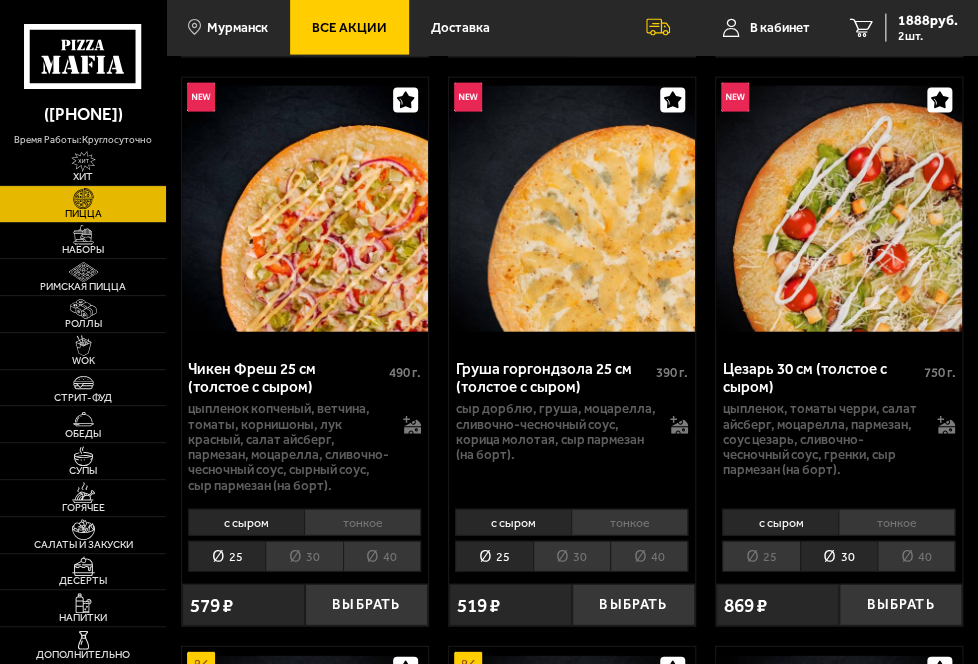 scroll, scrollTop: 1400, scrollLeft: 0, axis: vertical 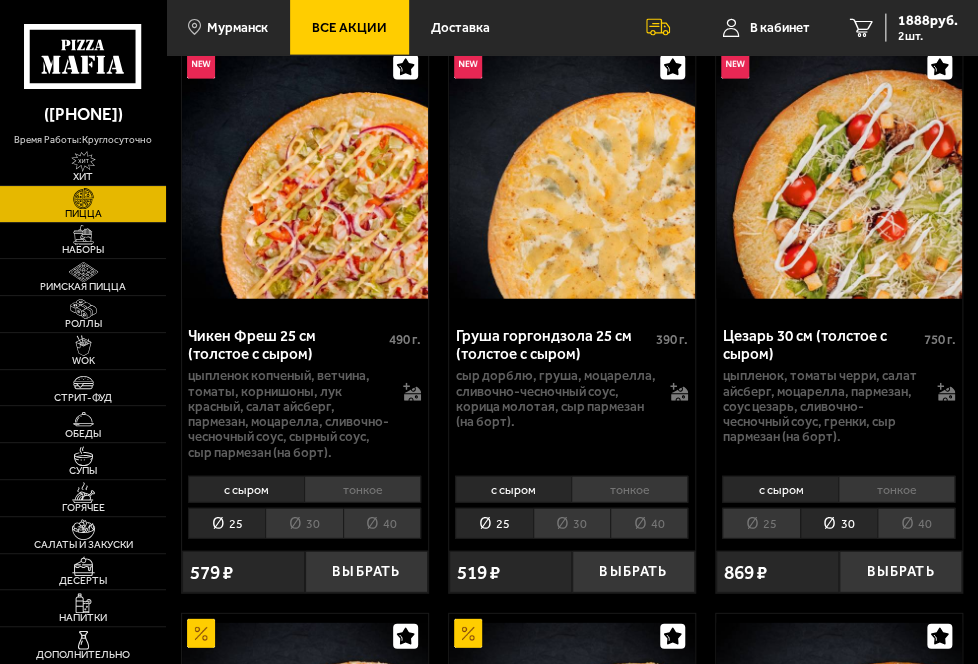 click on "тонкое" at bounding box center [362, 489] 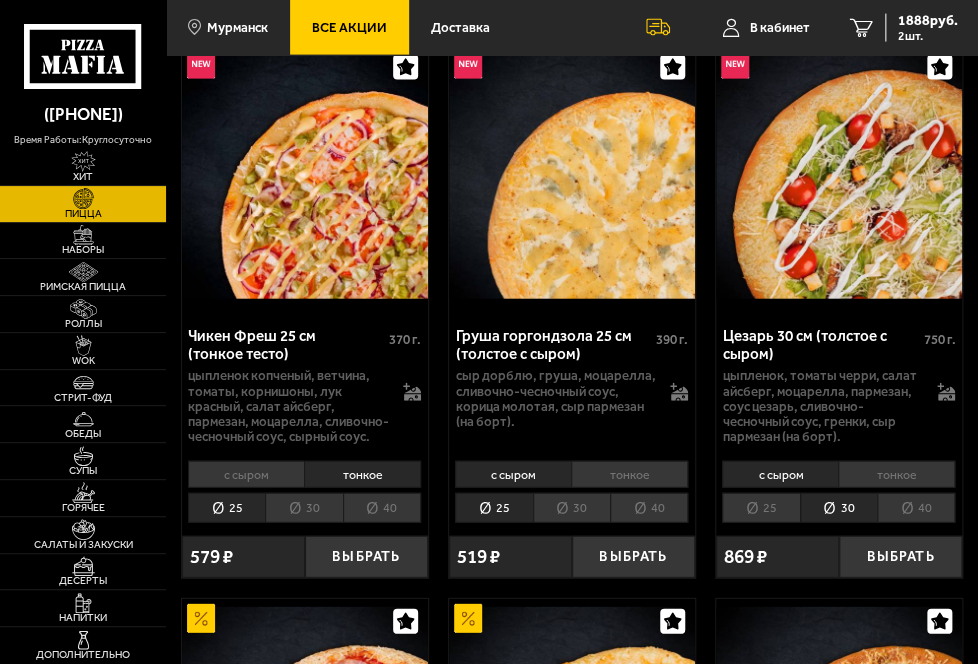 click on "40" at bounding box center [382, 508] 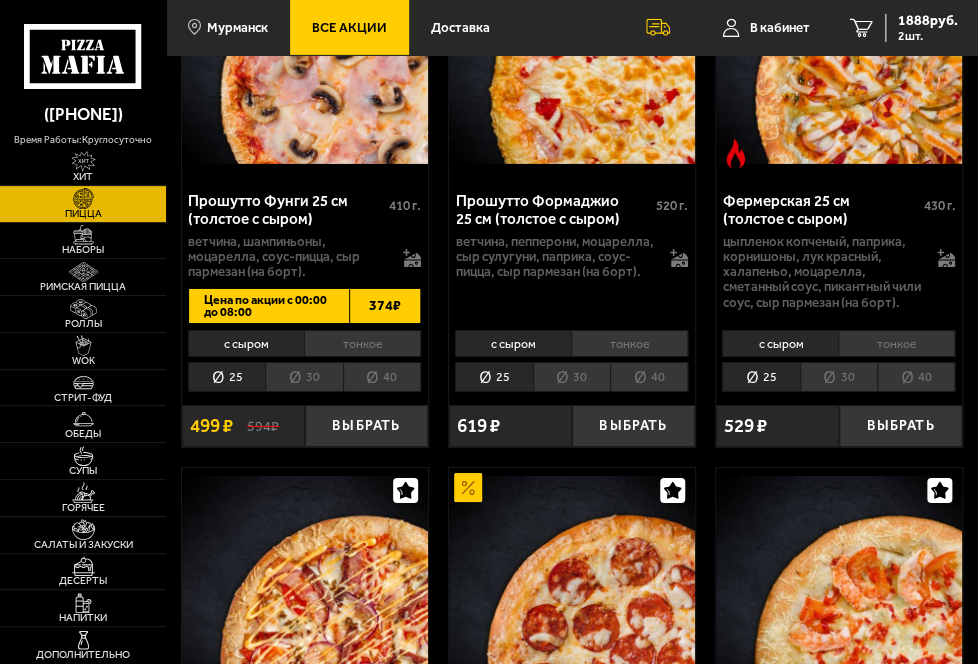 scroll, scrollTop: 2100, scrollLeft: 0, axis: vertical 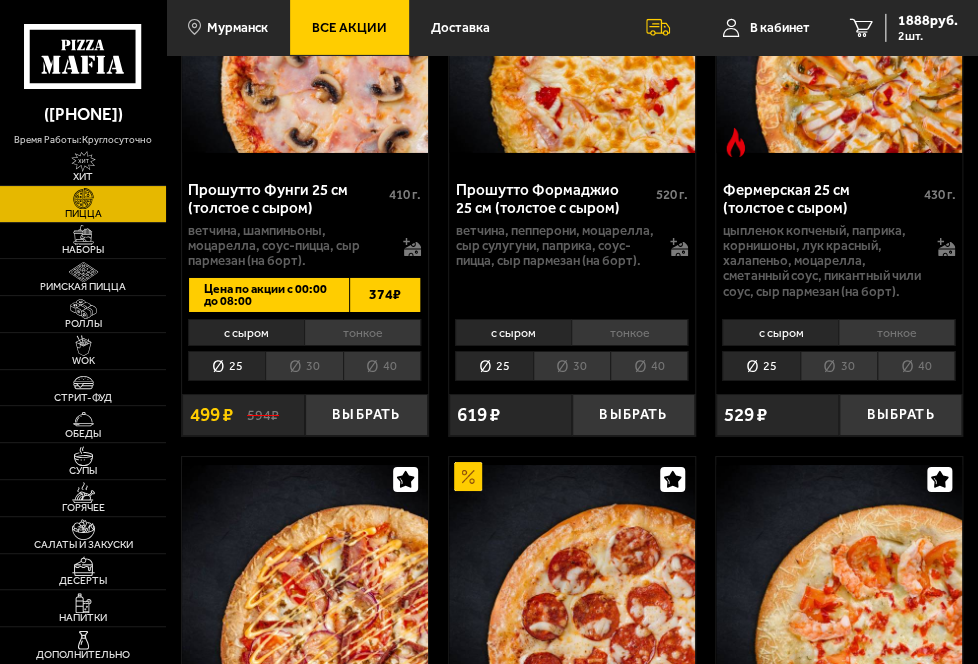 click on "тонкое" at bounding box center [362, 332] 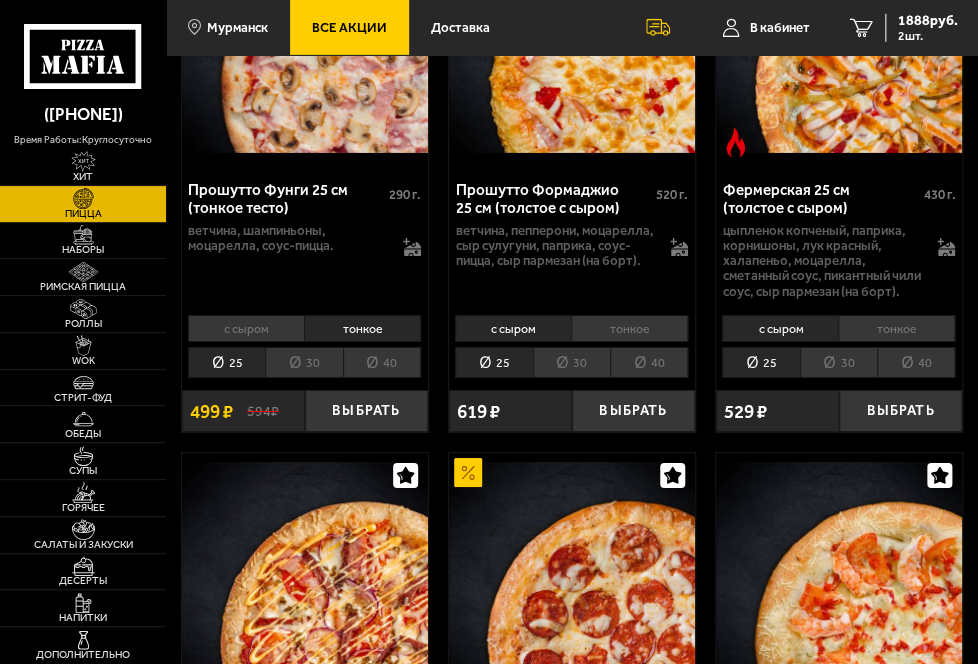 click on "40" at bounding box center [382, 362] 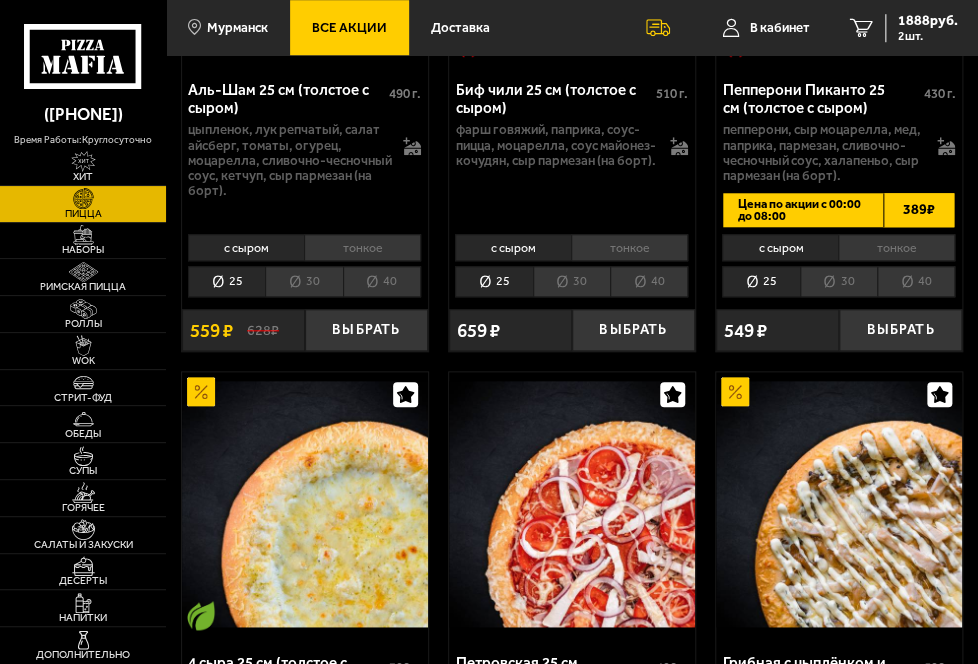 scroll, scrollTop: 0, scrollLeft: 0, axis: both 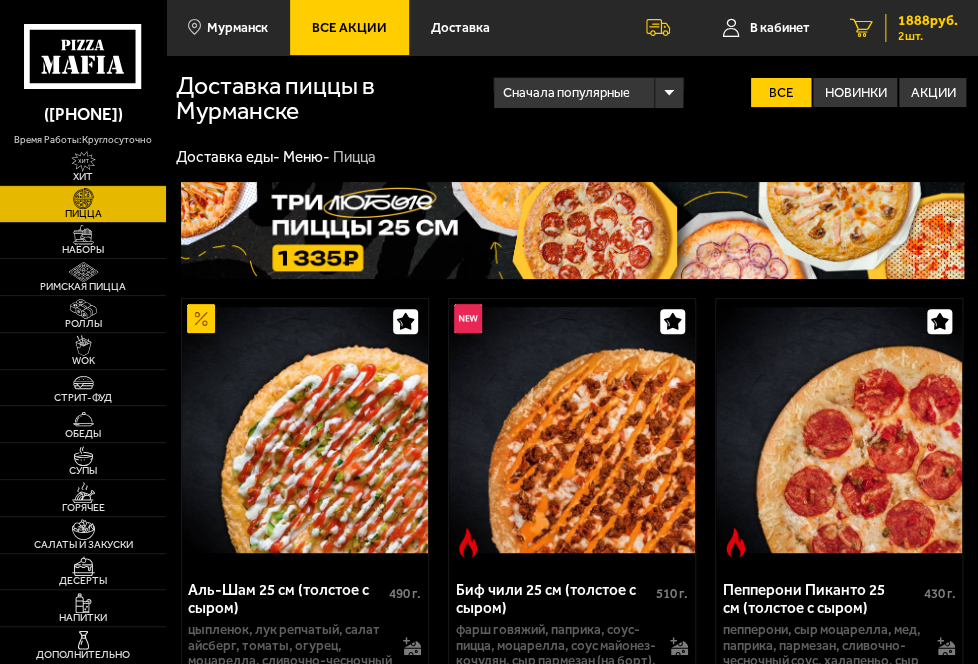 click on "2  шт." at bounding box center [928, 36] 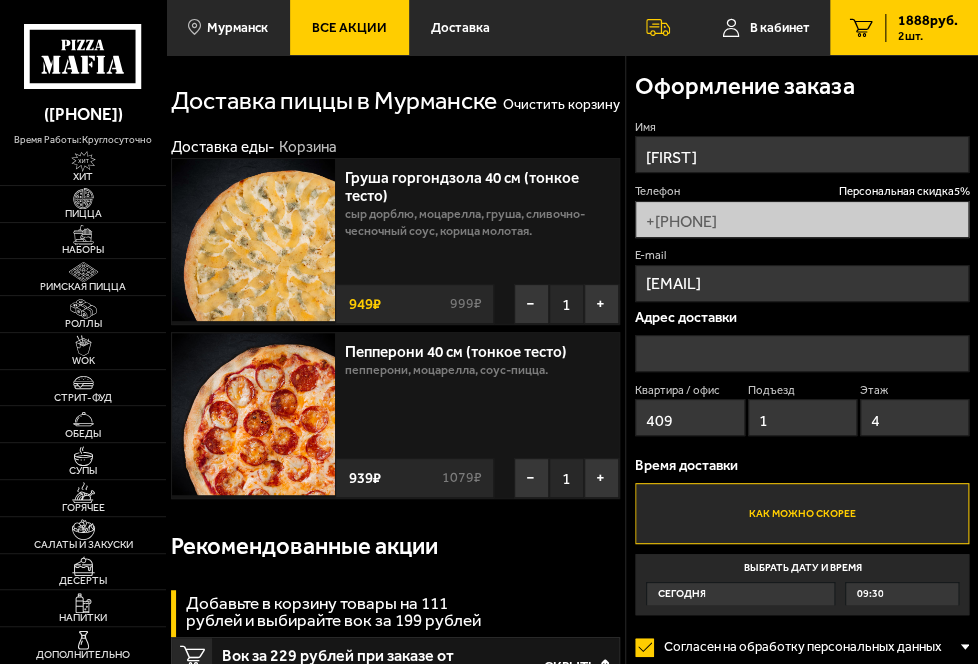 type on "[STREET], [BUILDING_NUMBER]" 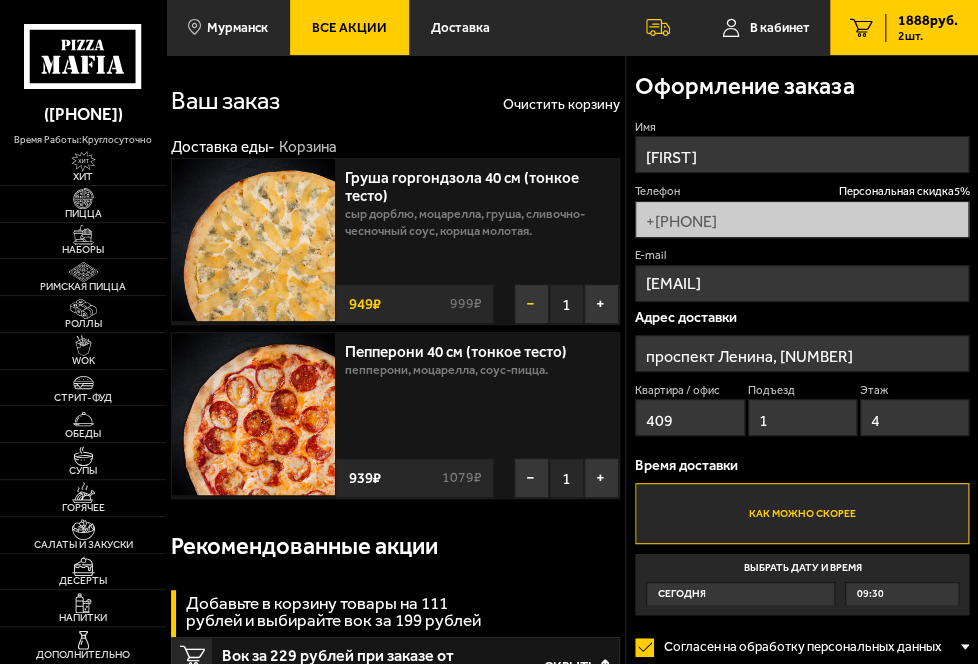 click on "−" at bounding box center (531, 304) 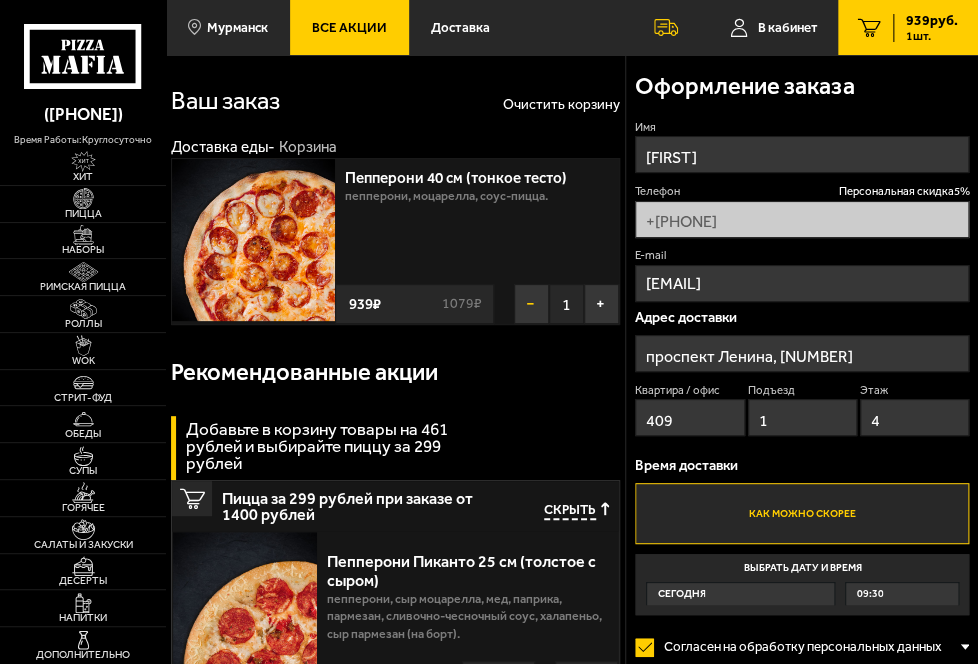 click on "−" at bounding box center (531, 304) 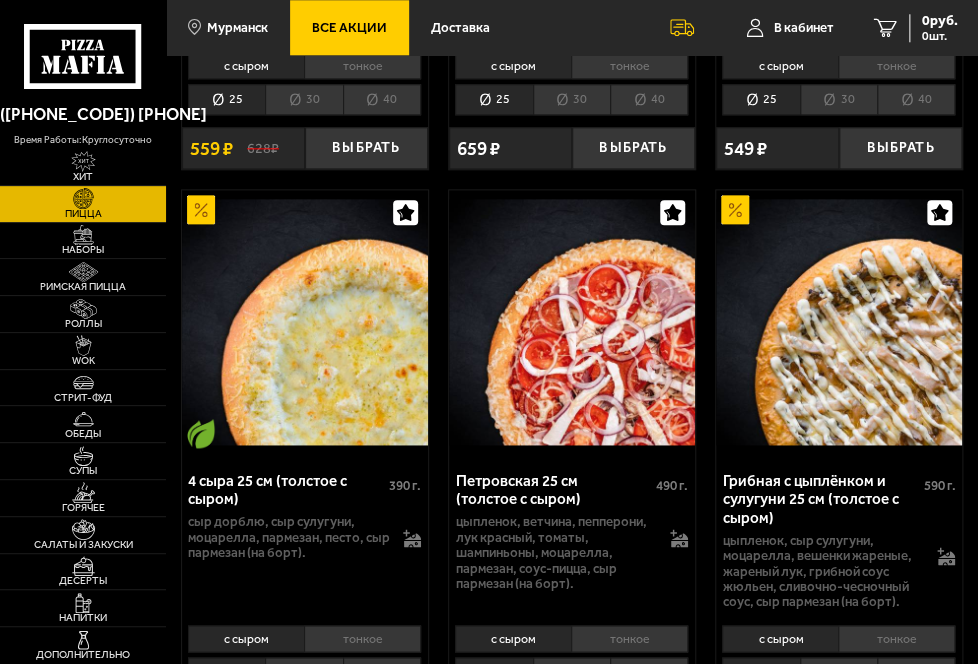 scroll, scrollTop: 800, scrollLeft: 0, axis: vertical 